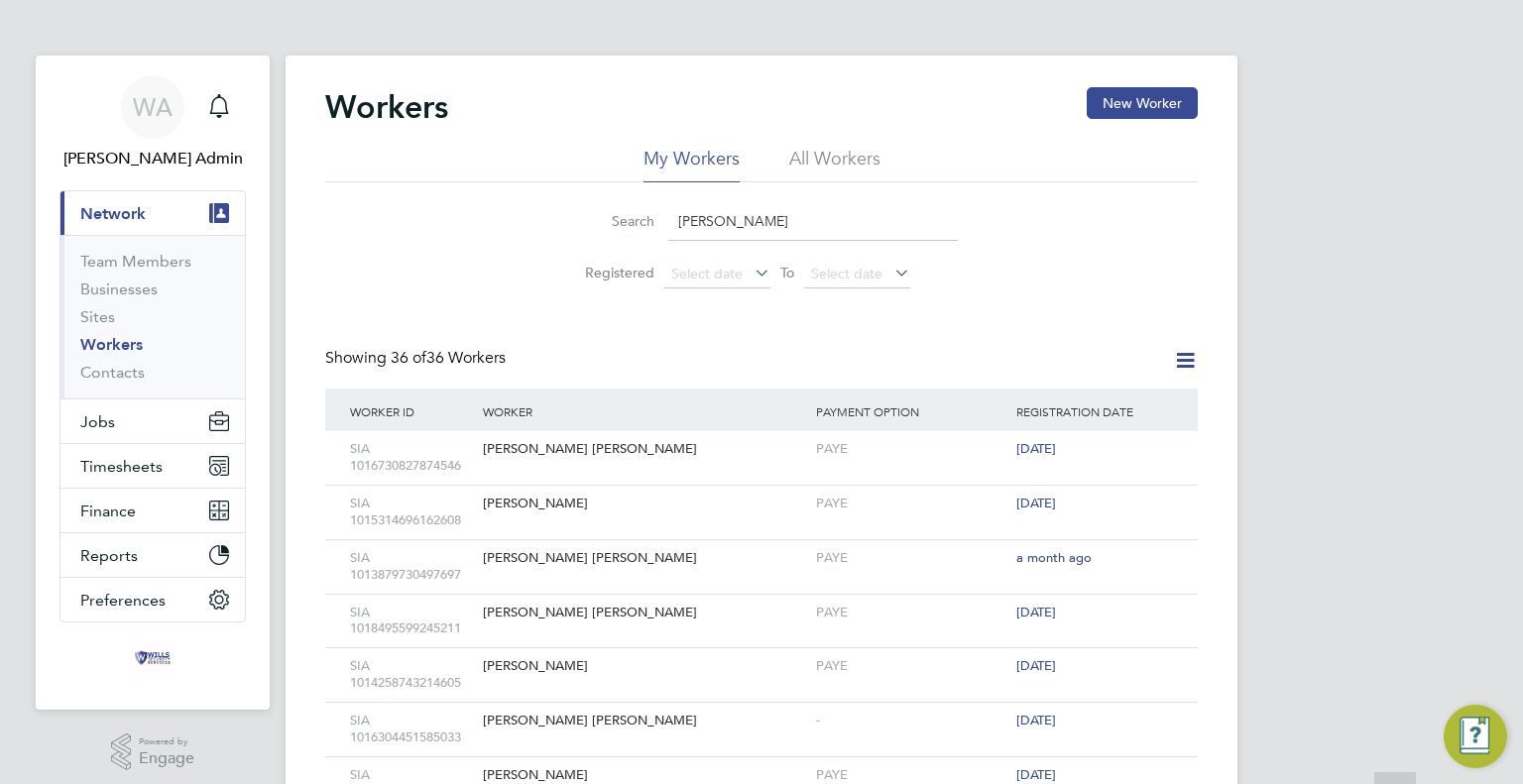 scroll, scrollTop: 0, scrollLeft: 0, axis: both 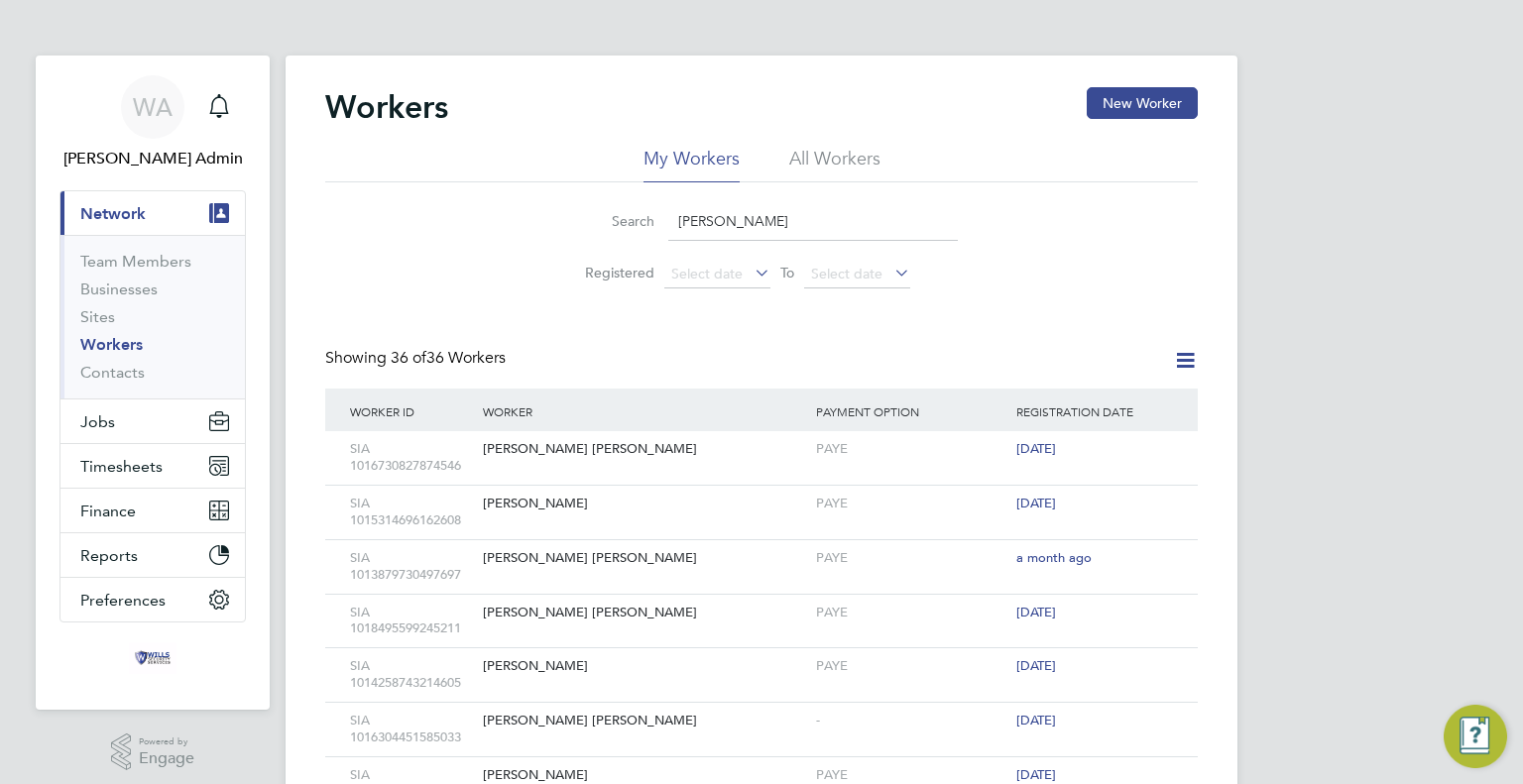 drag, startPoint x: 708, startPoint y: 206, endPoint x: 648, endPoint y: 206, distance: 60 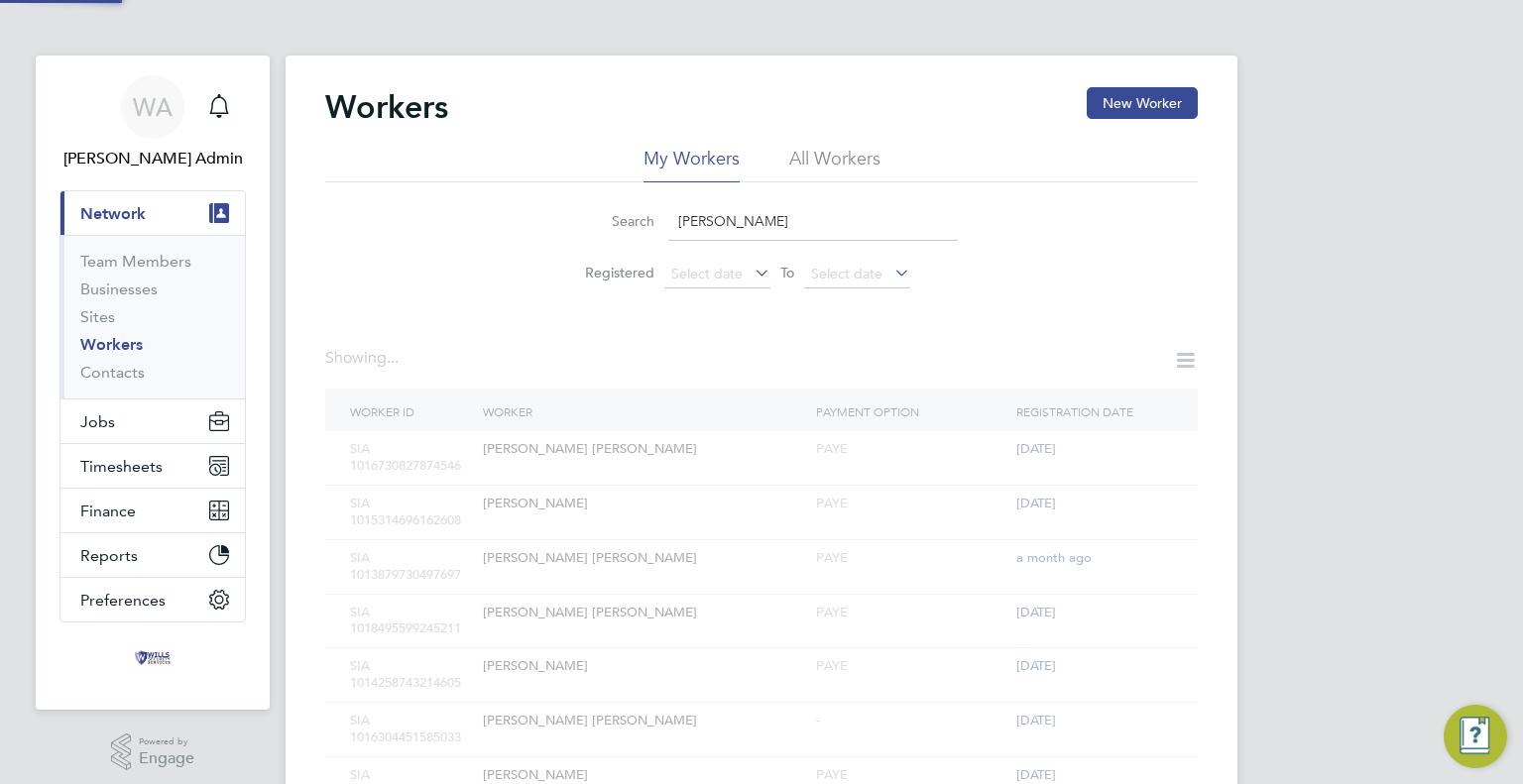 type on "[PERSON_NAME]" 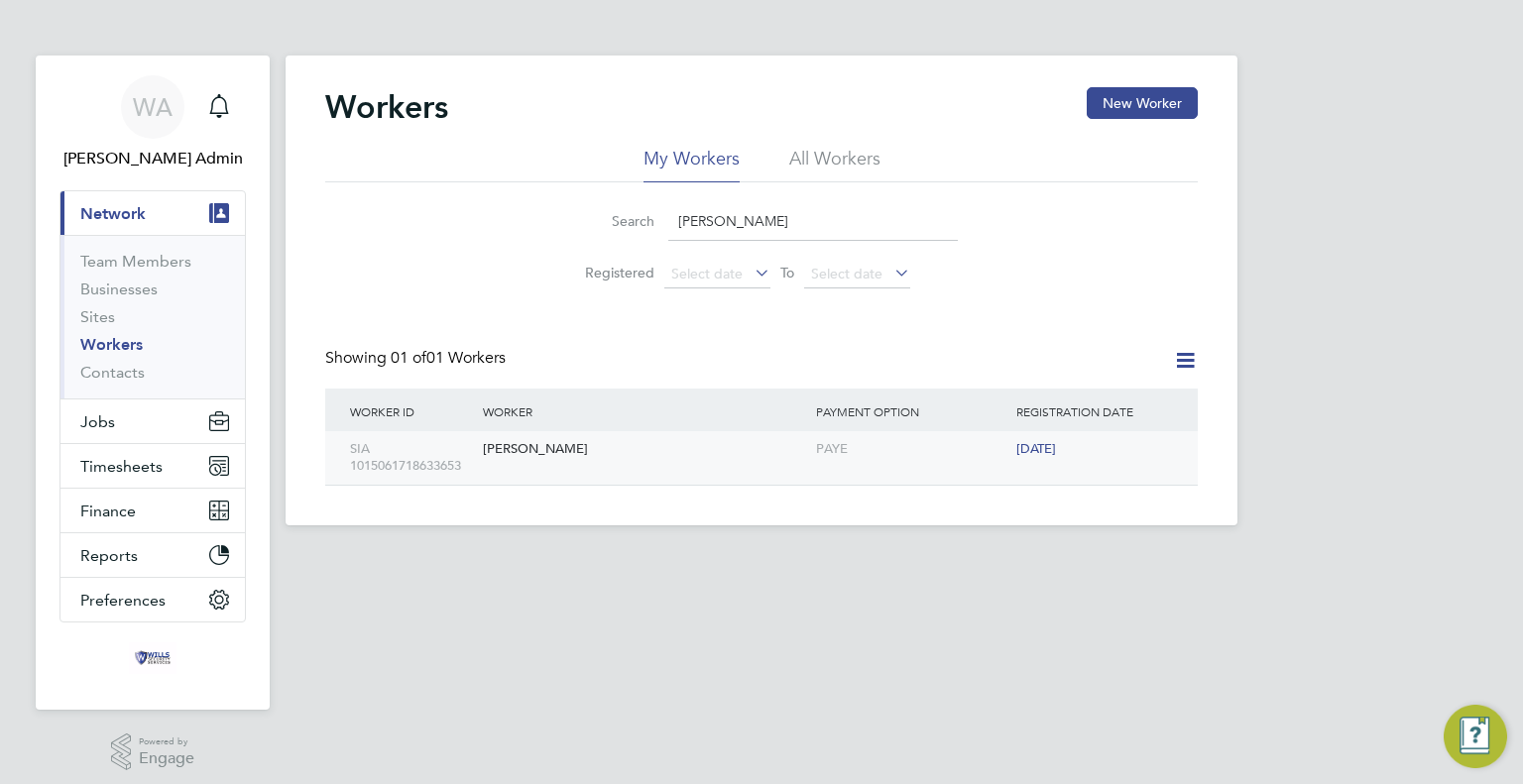 click on "[PERSON_NAME]" 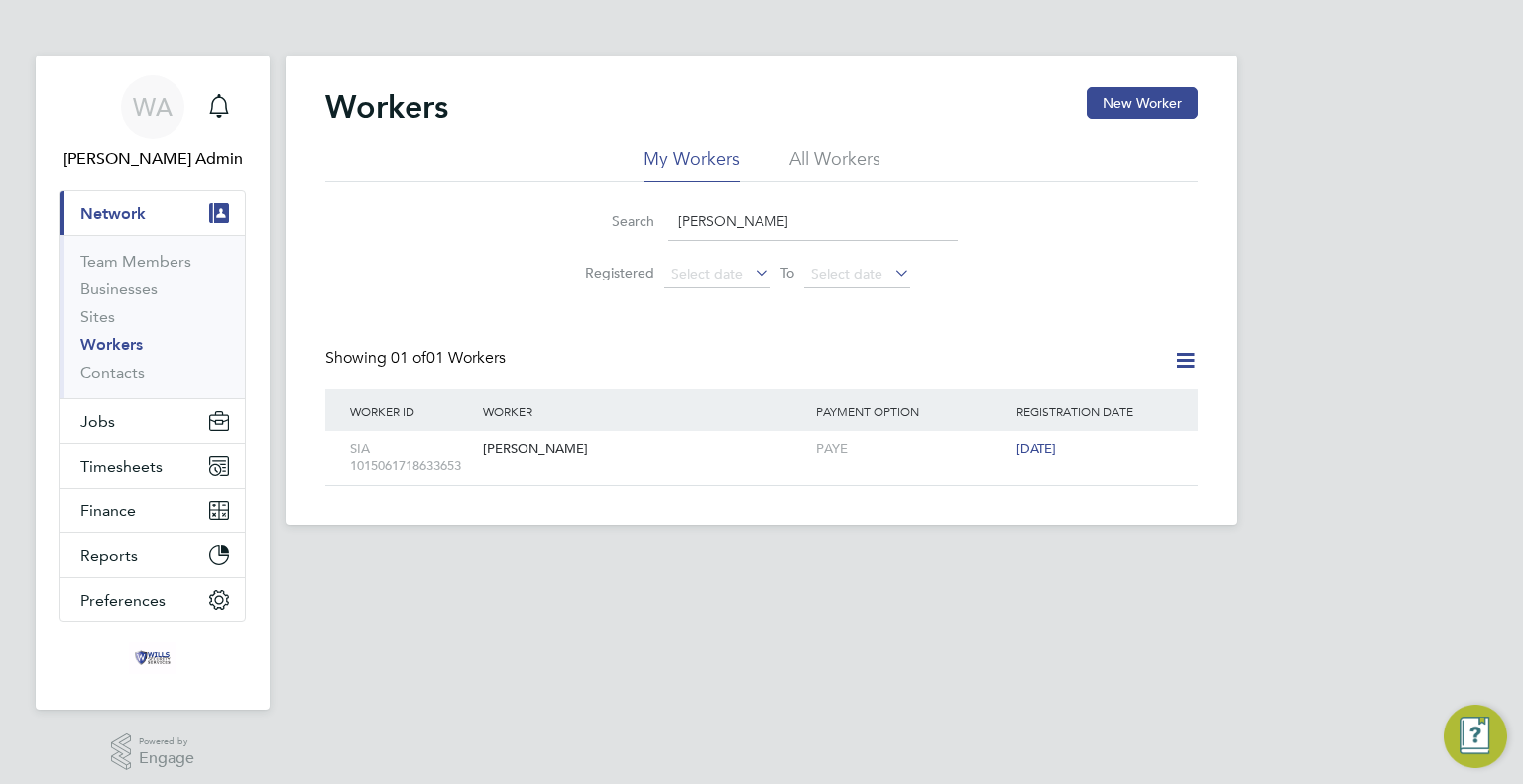 click on "Workers New Worker My Workers All Workers Search   [PERSON_NAME] Registered
Select date
To
Select date
Showing   01 of  01 Workers   Worker ID Worker Payment Option Registration Date SIA 1015061718633653 [PERSON_NAME] PAYE [DATE] Show  6  more" 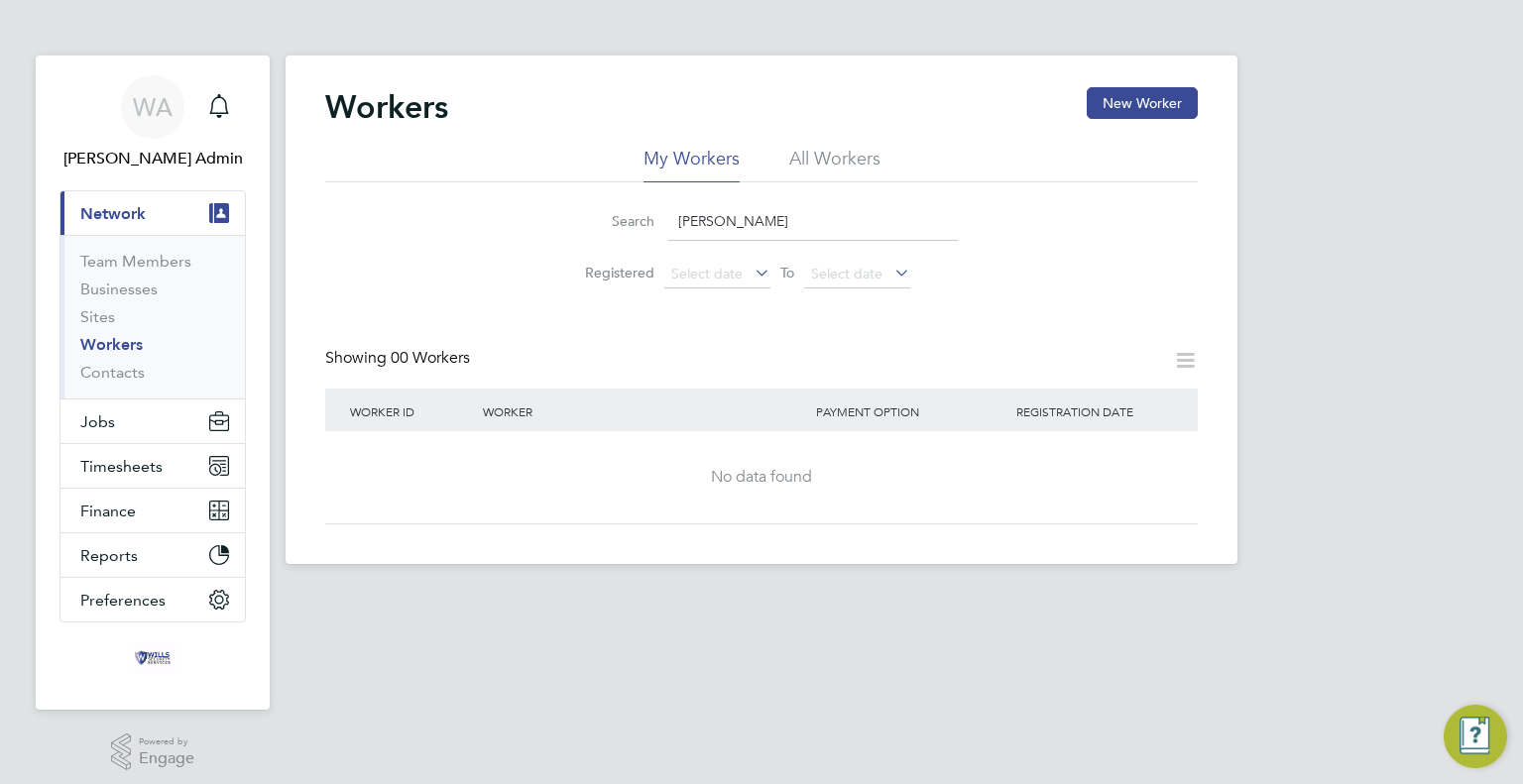 click on "[PERSON_NAME]" 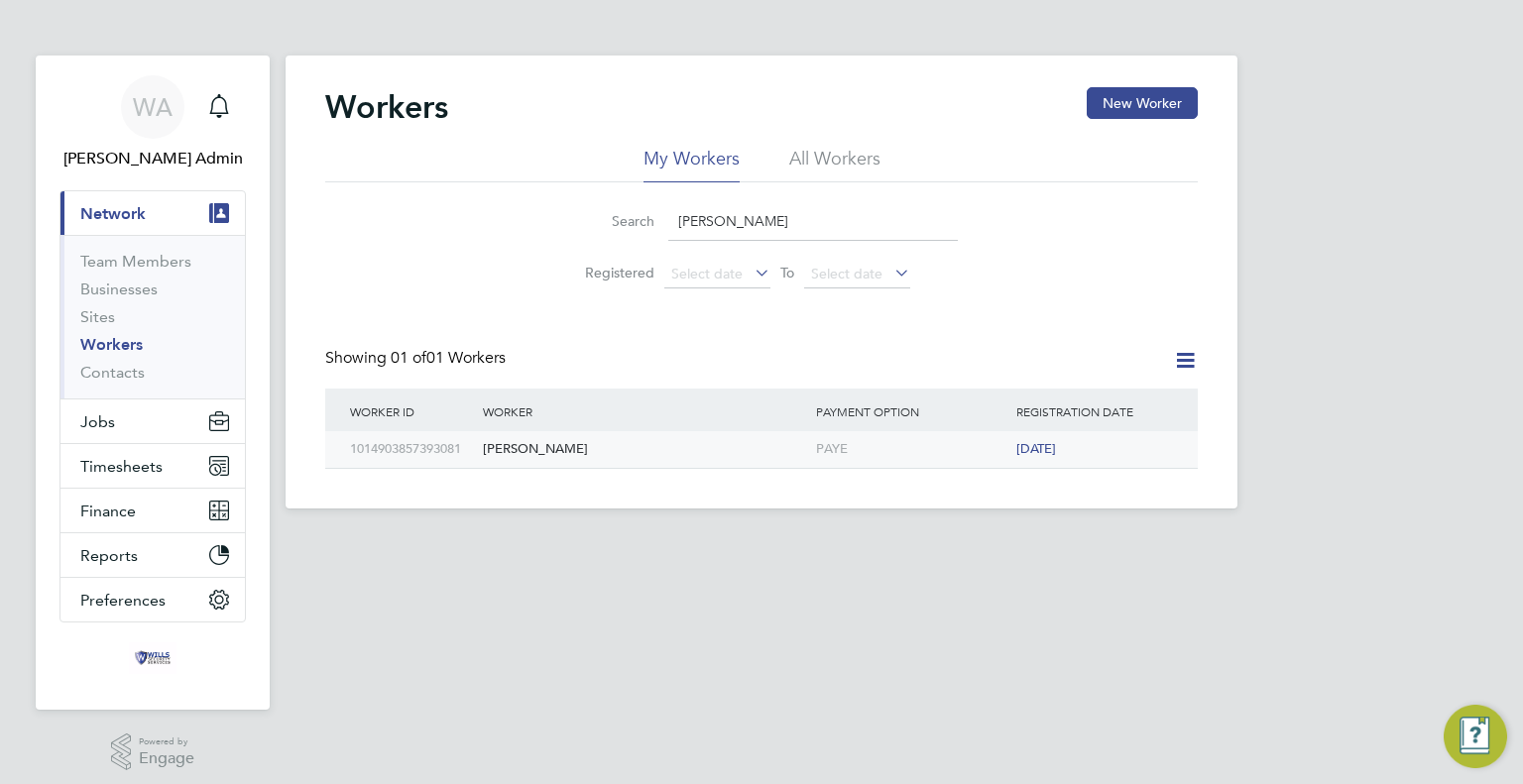 click on "[PERSON_NAME]" 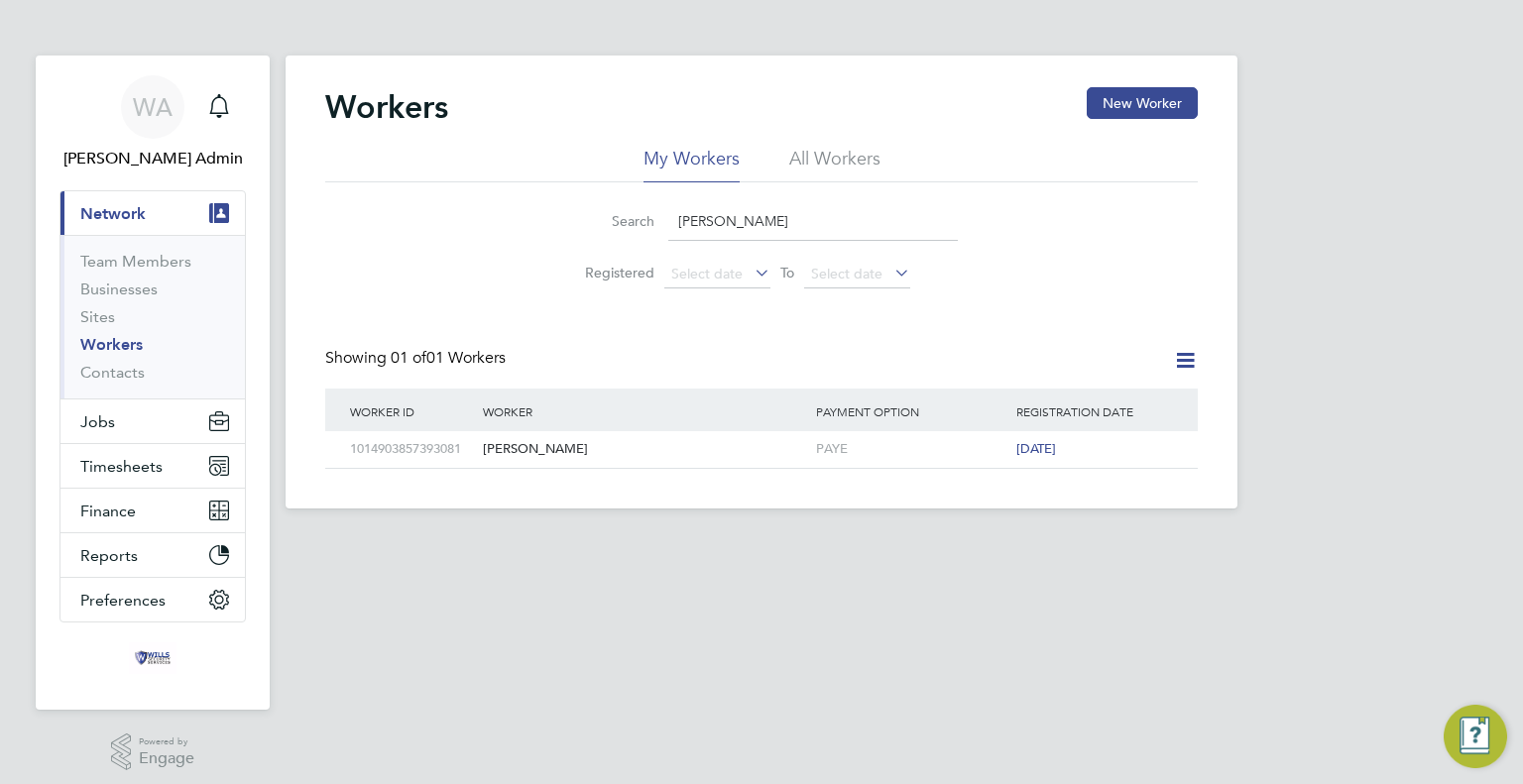 drag, startPoint x: 817, startPoint y: 212, endPoint x: 267, endPoint y: 185, distance: 550.6623 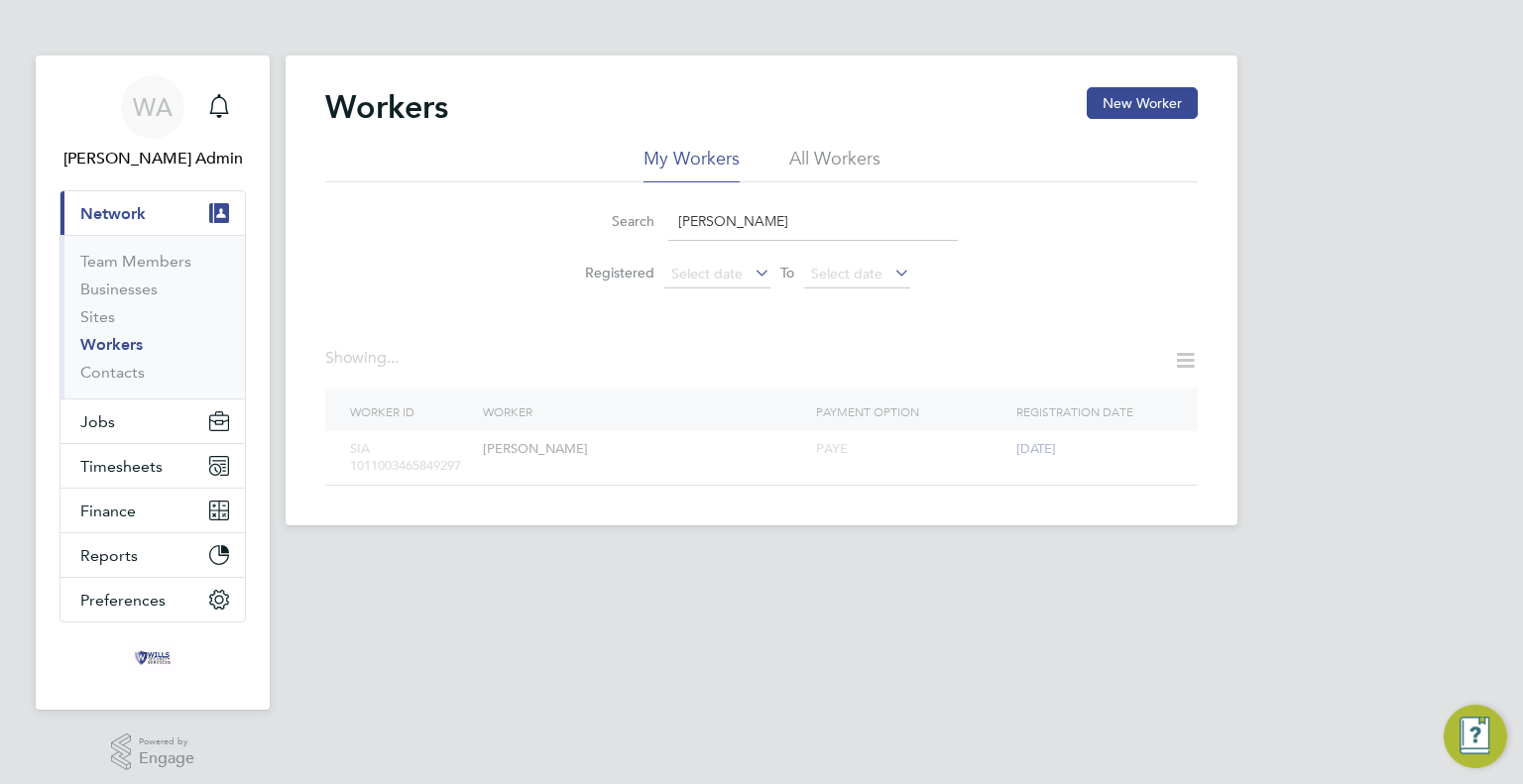 type on "zeeshan akram" 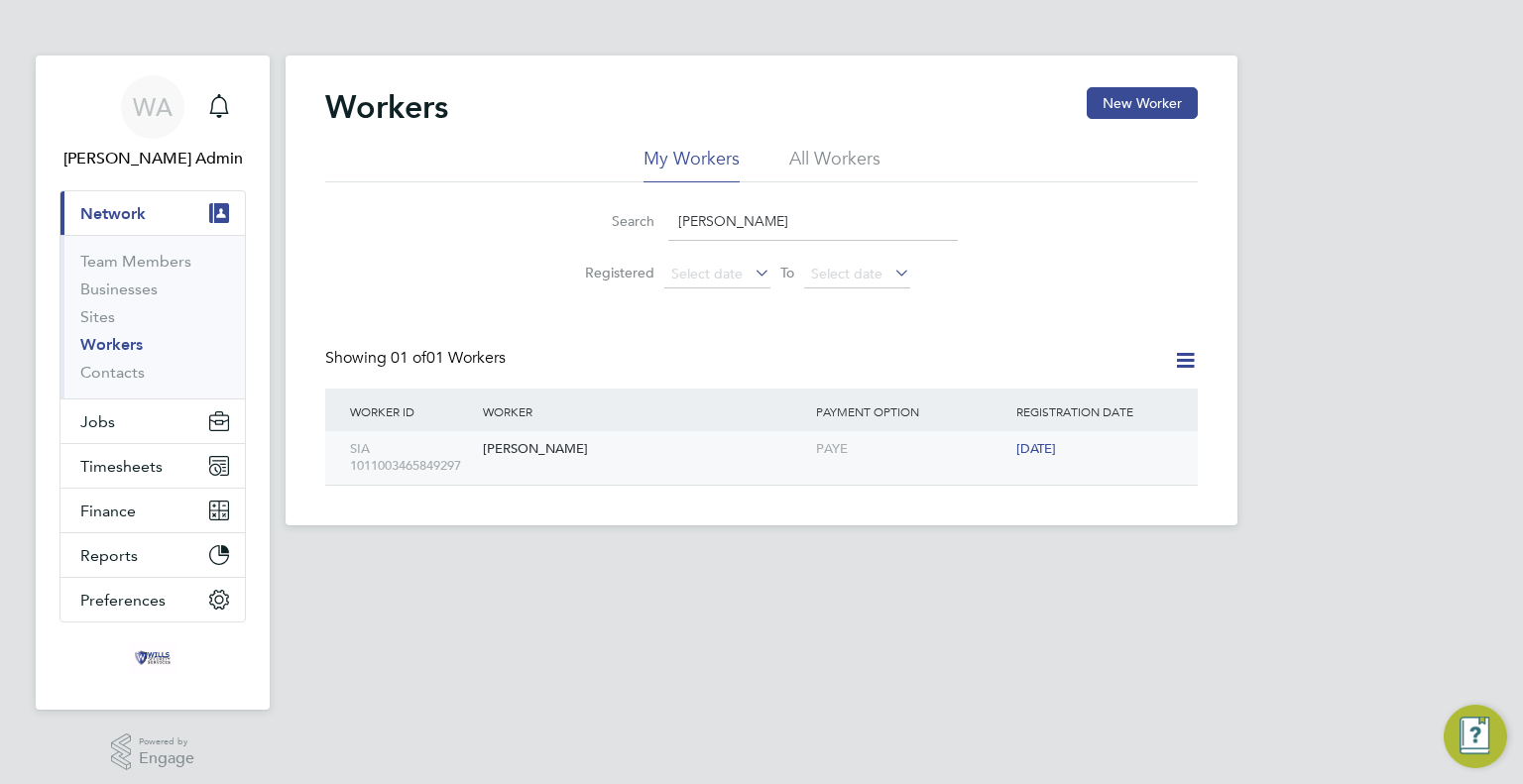 click on "[PERSON_NAME]" 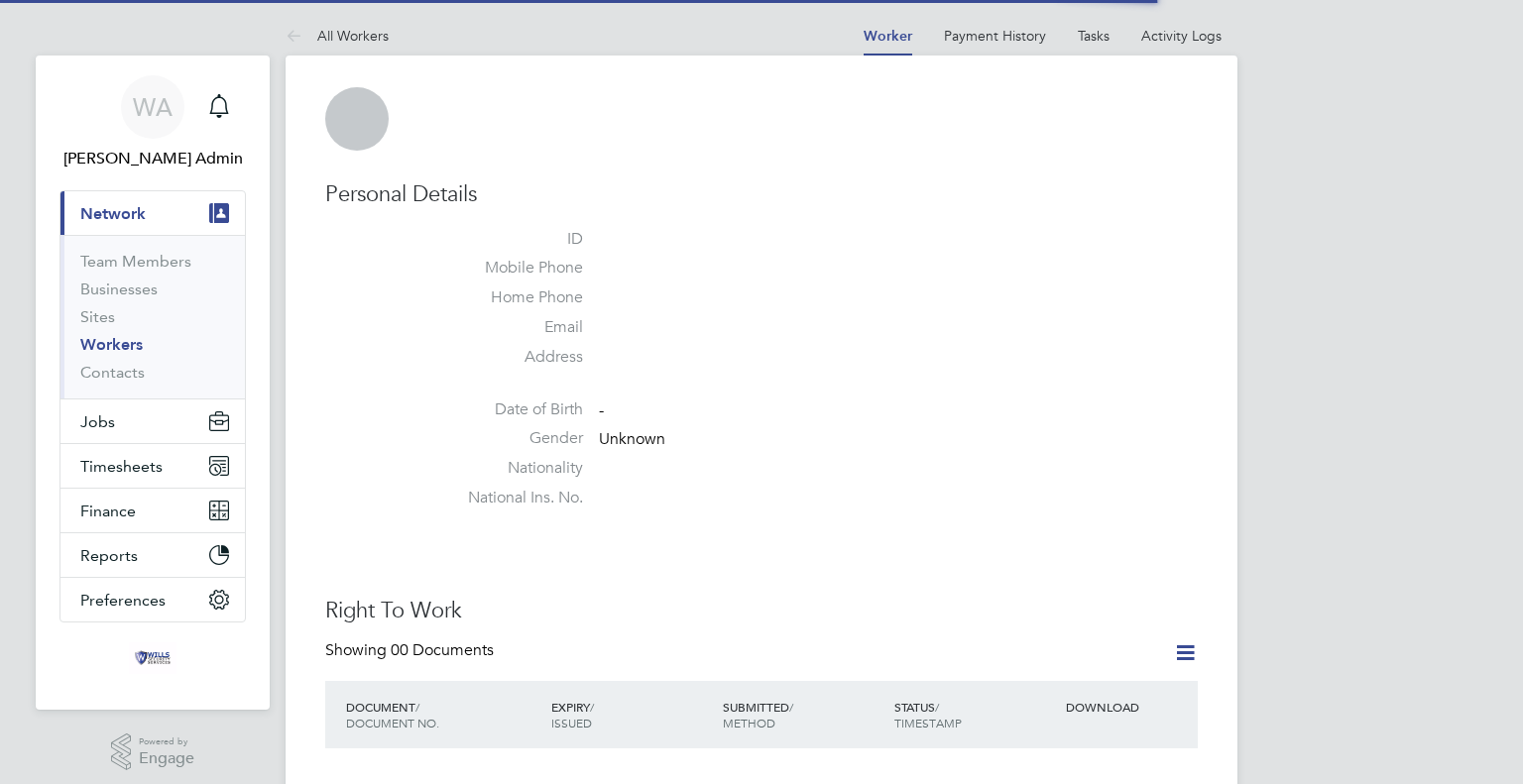 scroll, scrollTop: 0, scrollLeft: 0, axis: both 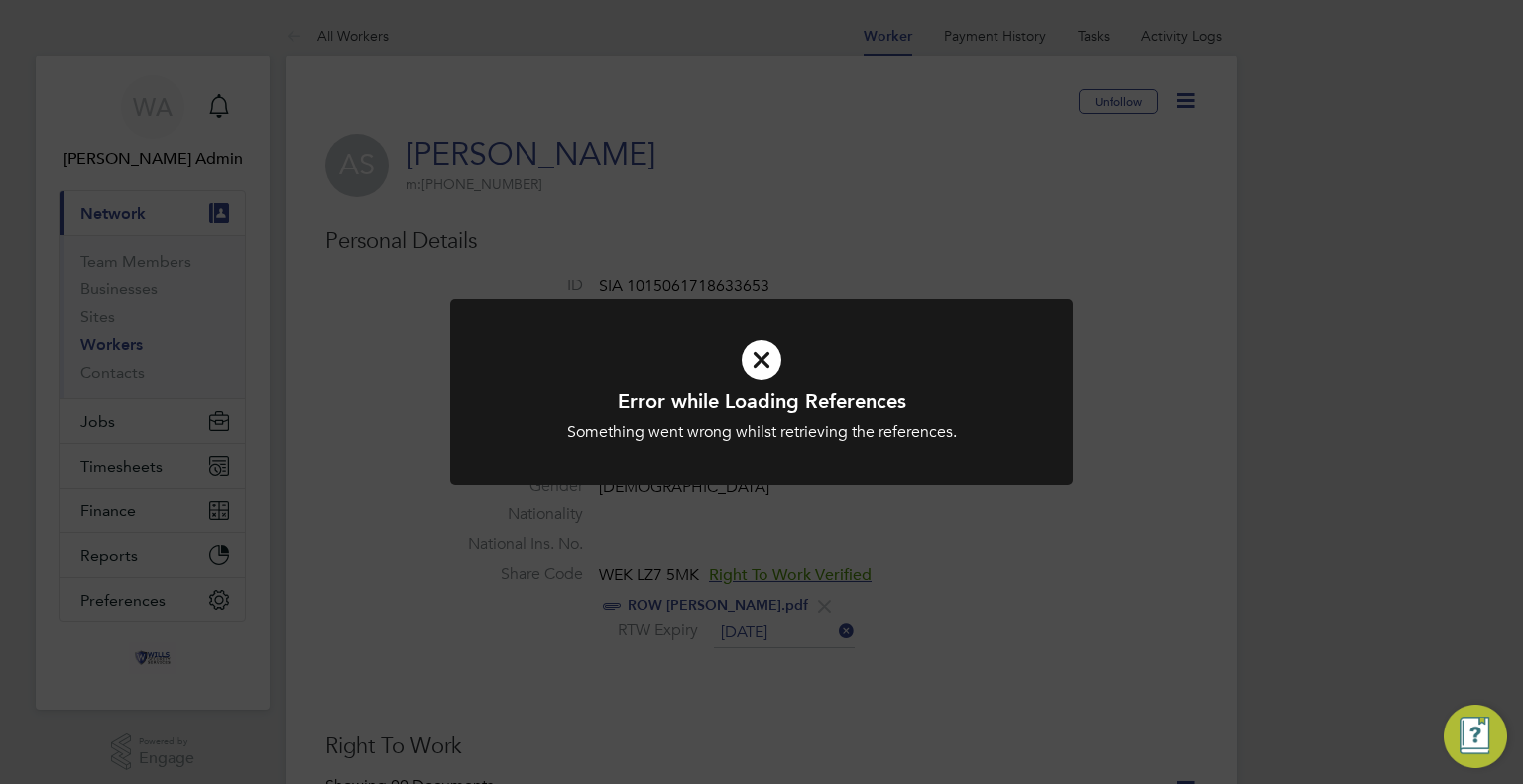 click at bounding box center (762, 360) 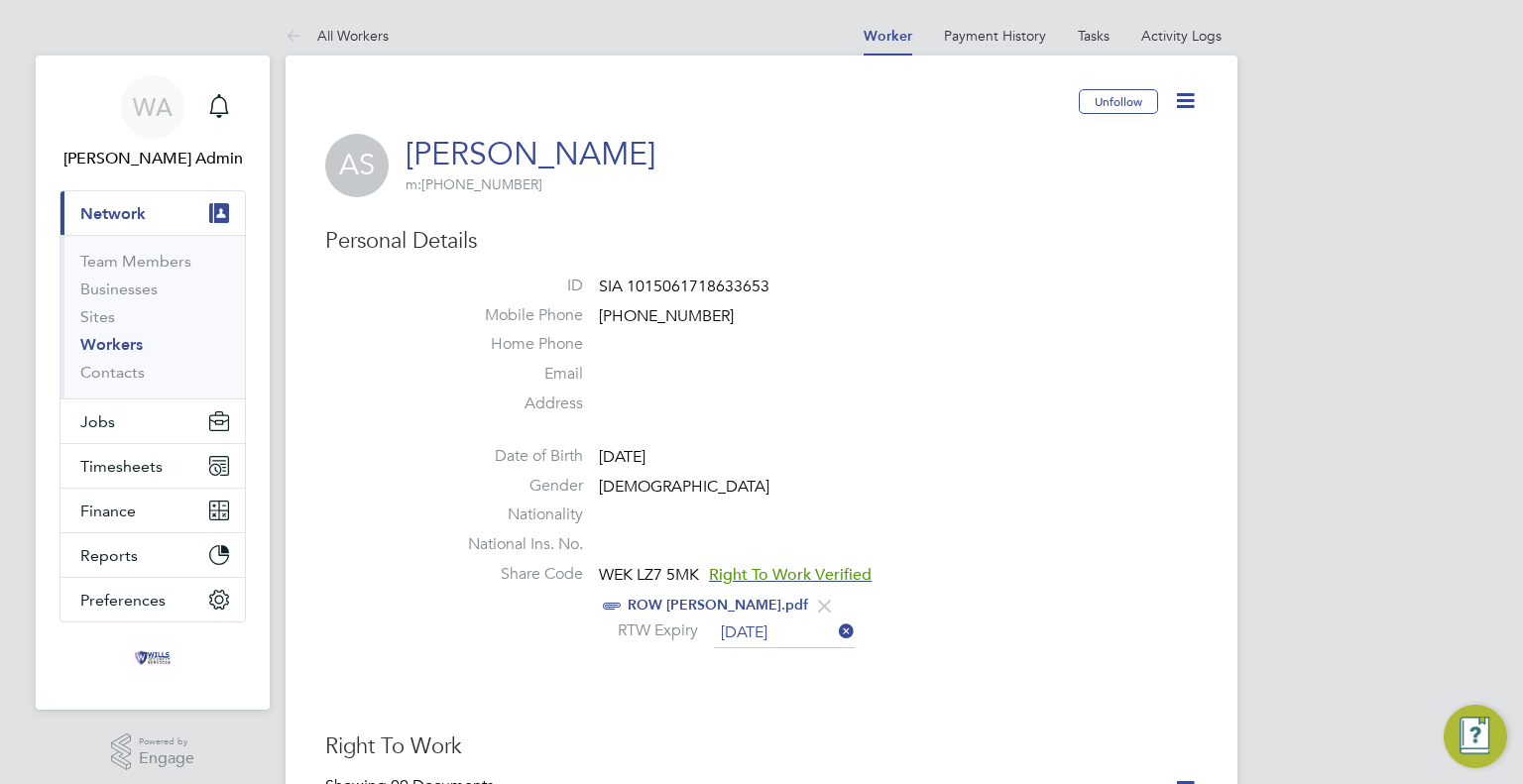 click on "Unfollow" 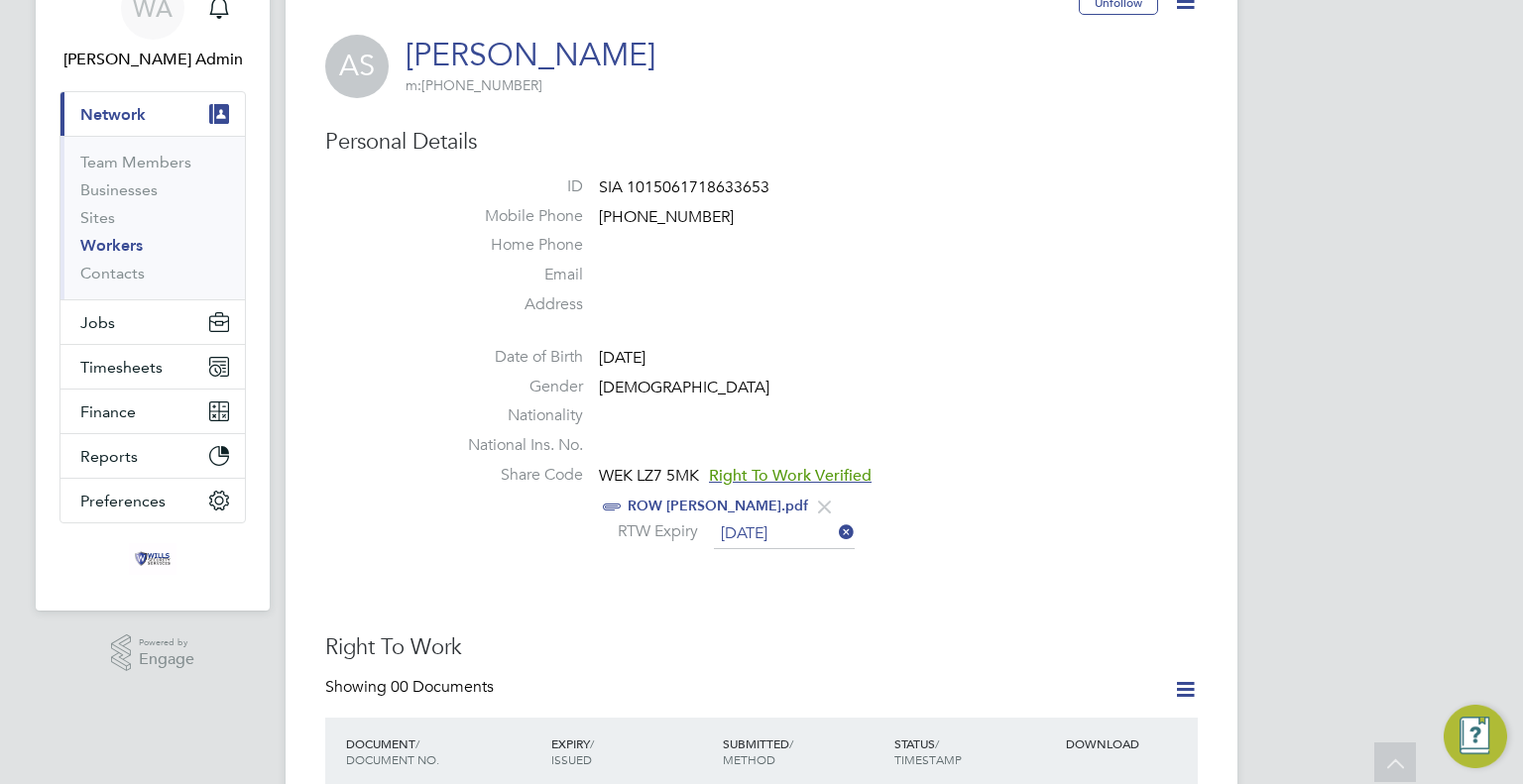 click on "Unfollow AS Amir Sadiq     m:  +447436503958   Personal Details ID     SIA 1015061718633653 Mobile Phone   +447436503958 Home Phone   Email   Address Date of Birth   01 Sep 1998 Gender   Male Nationality   National Ins. No.   Share Code   WEK LZ7 5MK Right To Work Verified     ROW Amir Sadiq.pdf     RTW Expiry   16 Sep 2025 Right To Work Showing   00 Documents DOCUMENT  / DOCUMENT NO. EXPIRY  / ISSUED SUBMITTED  / METHOD STATUS  / TIMESTAMP DOWNLOAD This worker needs to supply evidence for their Right To Work. Compliance Documents Showing   02 Documents DOCUMENT  / DOC. SETTINGS EXPIRY  / ISSUED SUBMITTED  / METHOD STATUS  / TIMESTAMP ACCESS SIA License 04 Jun 2027 04 Jun 2024  30 Nov 2024, 18:54 Manual by Wills Admin.  Verified 30 Nov 2024, 18:54 by Wills Admin. Internal Team, Workers & End Hirers  BS7858 Certificate n/a 16 Dec 2024  16 Dec 2024, 09:31 Manual by Wills Admin.  Verified 16 Dec 2024, 09:31 by Wills Admin. Internal Team, Workers & End Hirers   Create New Document Engagement Type Start Date -" 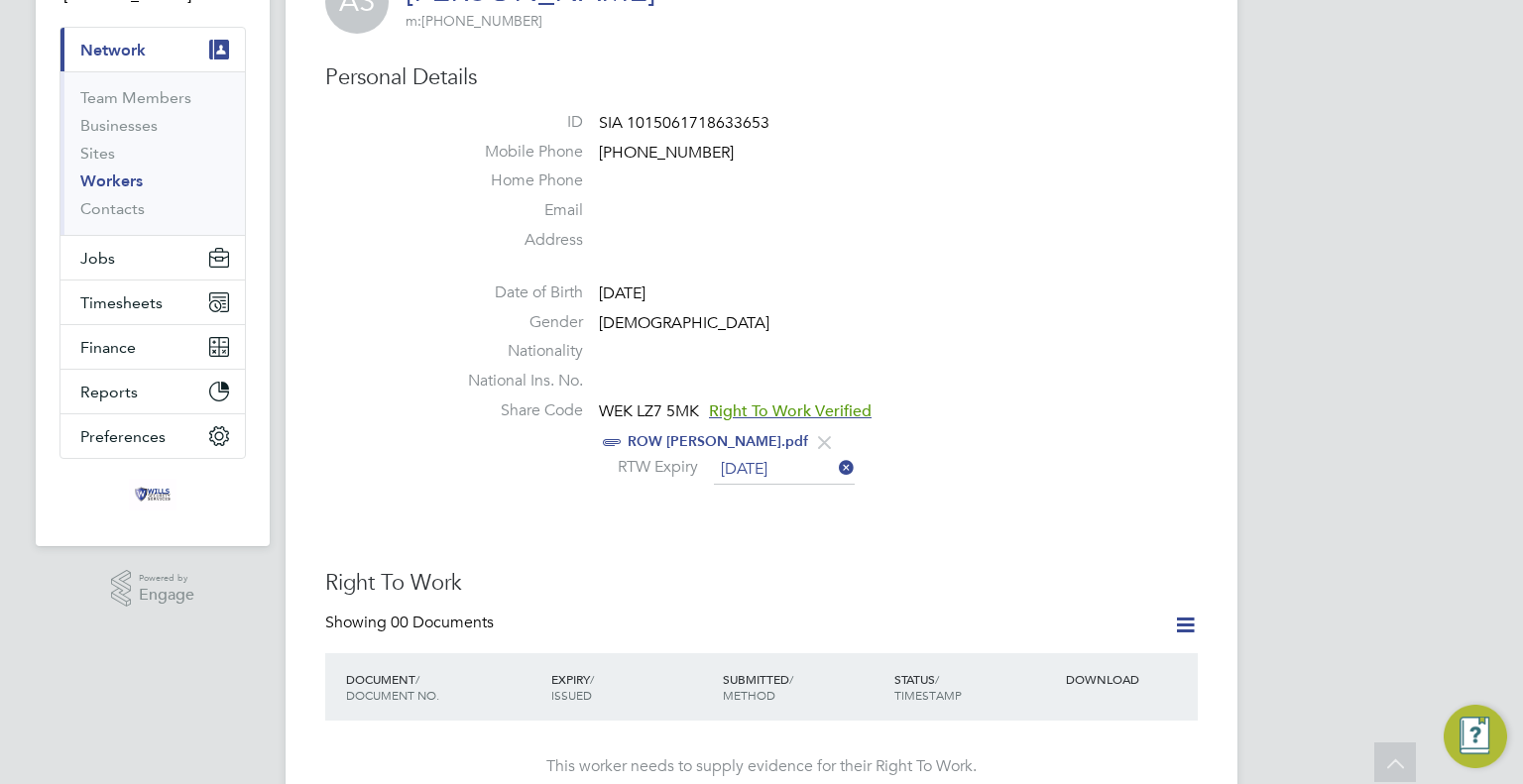 scroll, scrollTop: 0, scrollLeft: 0, axis: both 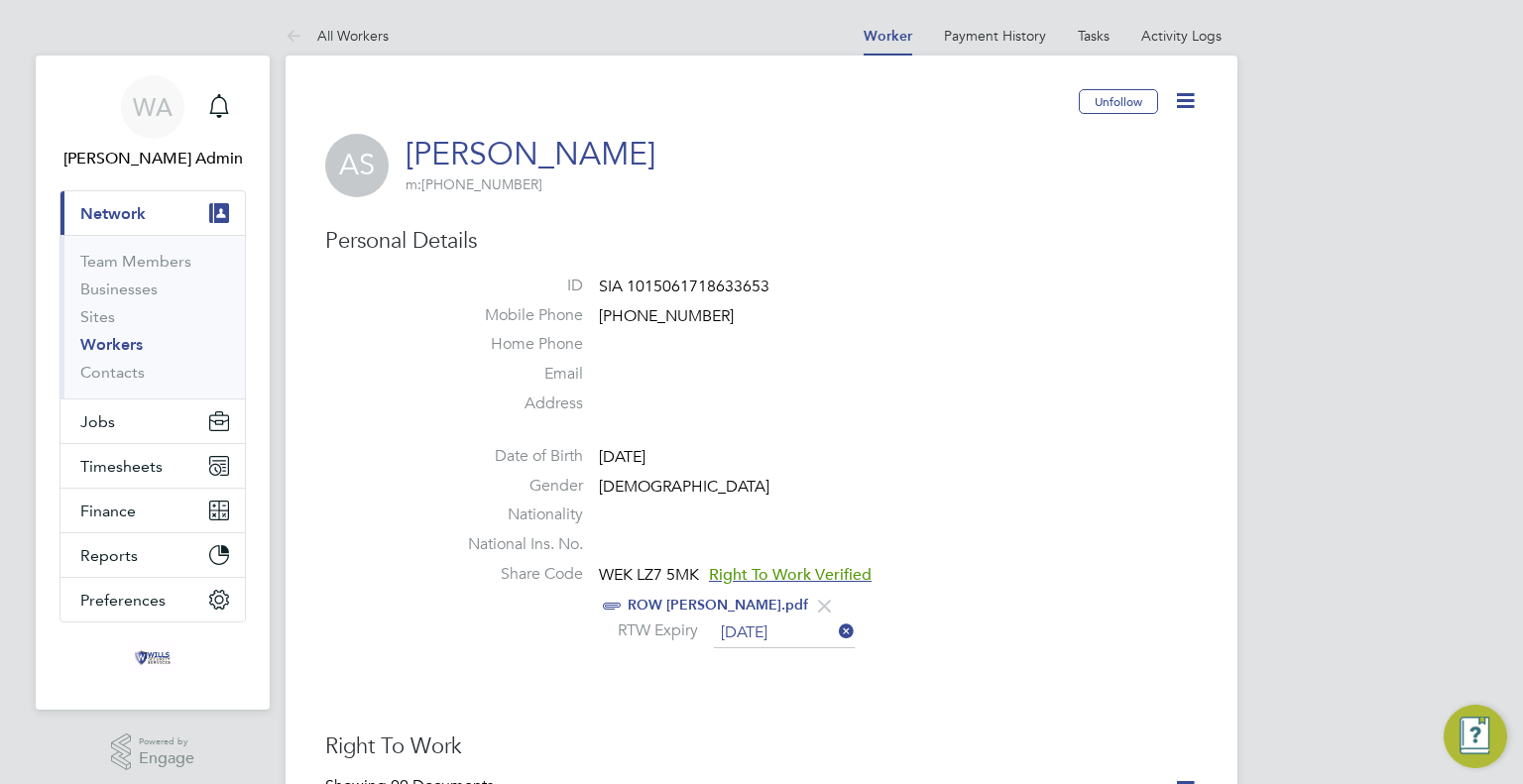 click on "Unfollow AS Amir Sadiq     m:  +447436503958   Personal Details ID     SIA 1015061718633653 Mobile Phone   +447436503958 Home Phone   Email   Address Date of Birth   01 Sep 1998 Gender   Male Nationality   National Ins. No.   Share Code   WEK LZ7 5MK Right To Work Verified     ROW Amir Sadiq.pdf     RTW Expiry   16 Sep 2025 Right To Work Showing   00 Documents DOCUMENT  / DOCUMENT NO. EXPIRY  / ISSUED SUBMITTED  / METHOD STATUS  / TIMESTAMP DOWNLOAD This worker needs to supply evidence for their Right To Work. Compliance Documents Showing   02 Documents DOCUMENT  / DOC. SETTINGS EXPIRY  / ISSUED SUBMITTED  / METHOD STATUS  / TIMESTAMP ACCESS SIA License 04 Jun 2027 04 Jun 2024  30 Nov 2024, 18:54 Manual by Wills Admin.  Verified 30 Nov 2024, 18:54 by Wills Admin. Internal Team, Workers & End Hirers  BS7858 Certificate n/a 16 Dec 2024  16 Dec 2024, 09:31 Manual by Wills Admin.  Verified 16 Dec 2024, 09:31 by Wills Admin. Internal Team, Workers & End Hirers   Create New Document Engagement Type Start Date -" 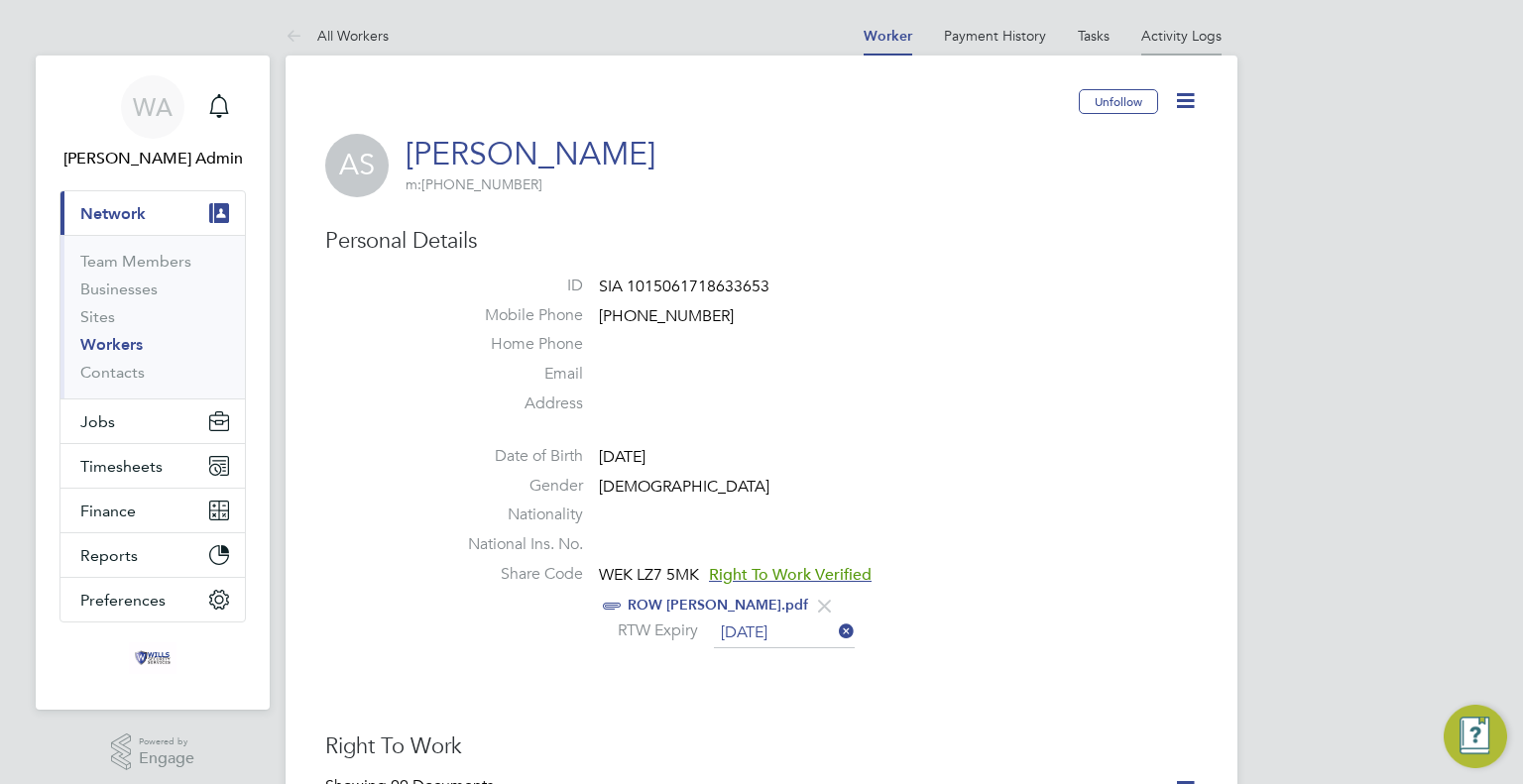 click on "Activity Logs" at bounding box center [1181, 36] 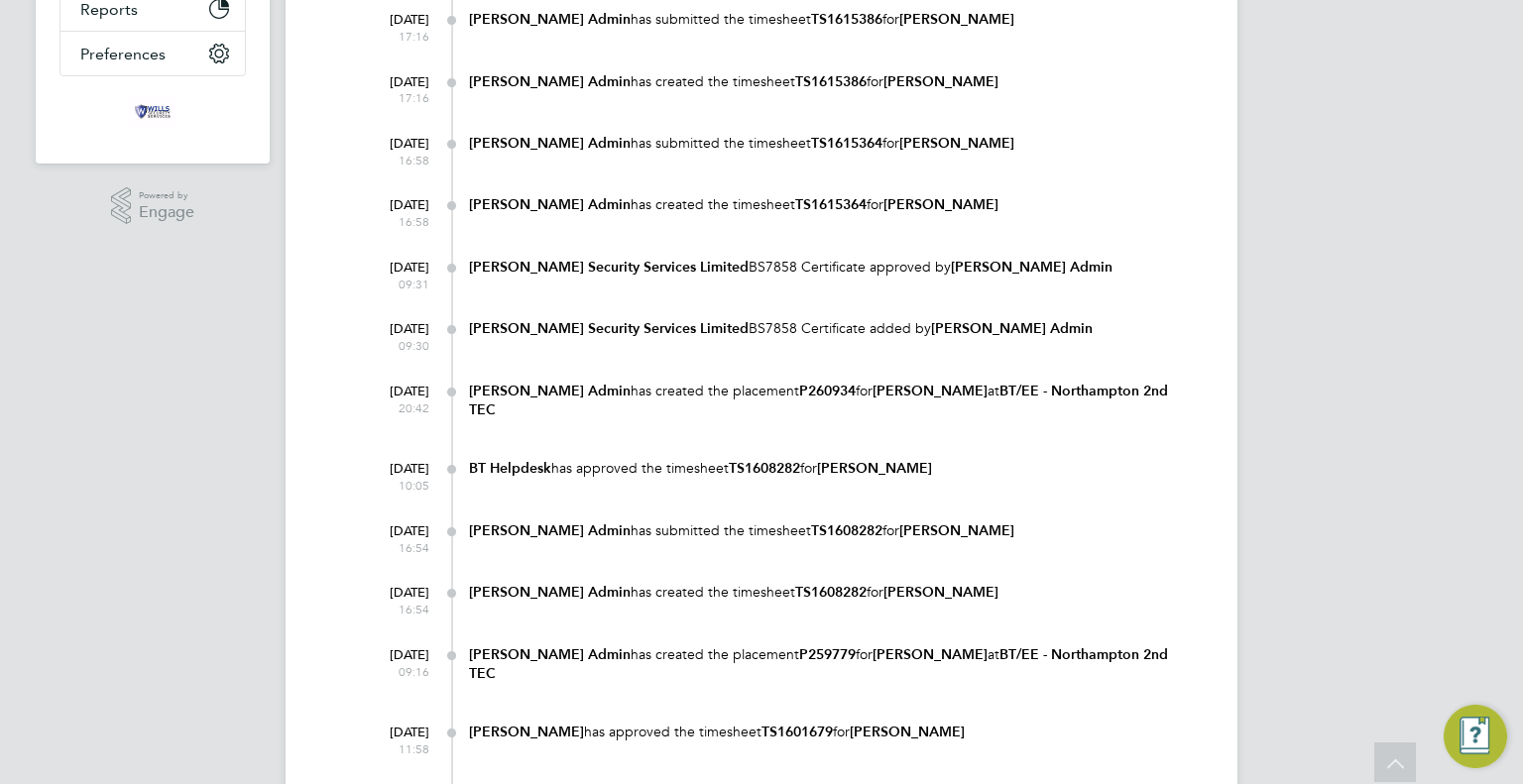 scroll, scrollTop: 0, scrollLeft: 0, axis: both 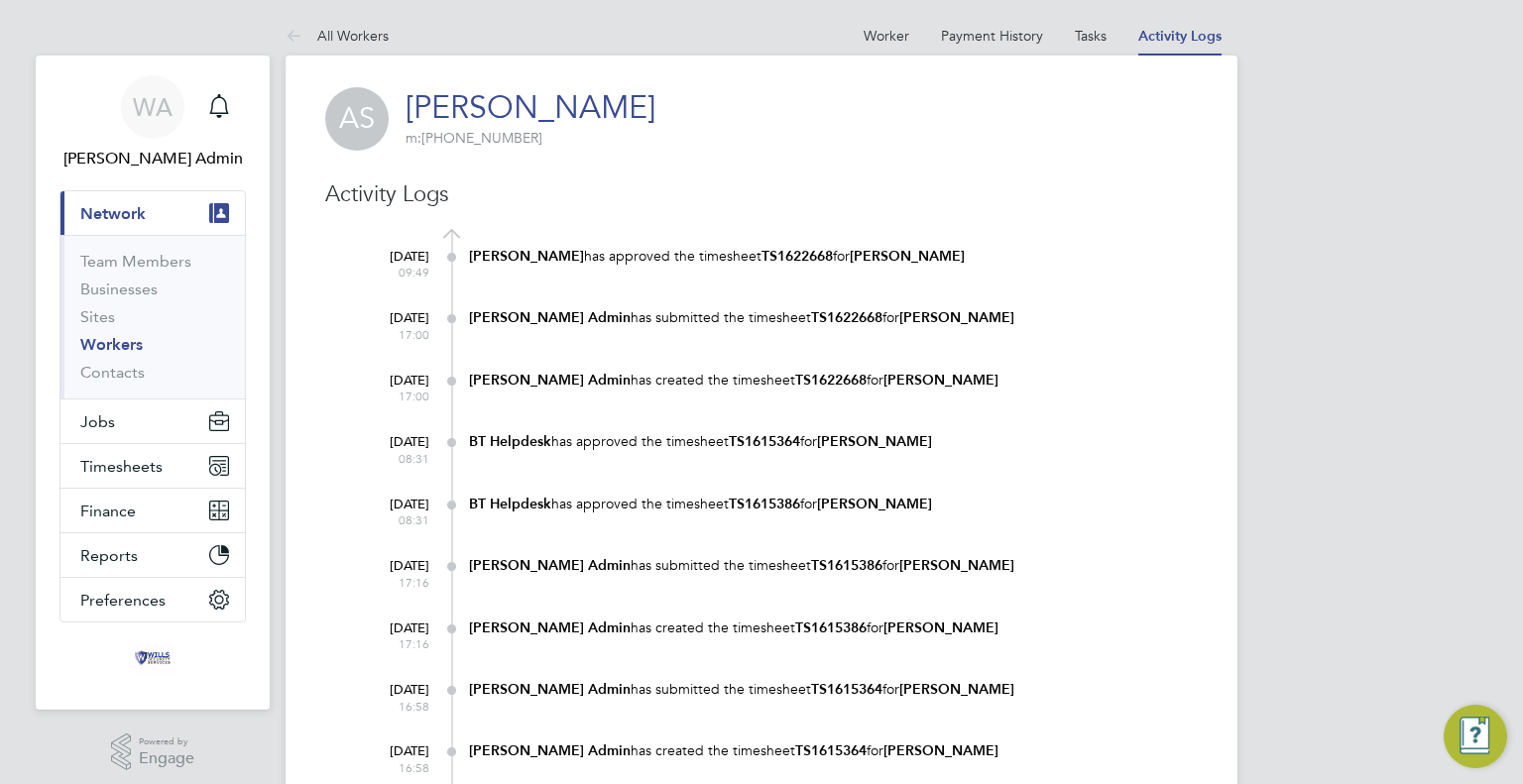 click on "AS Amir Sadiq     m:  +447436503958" 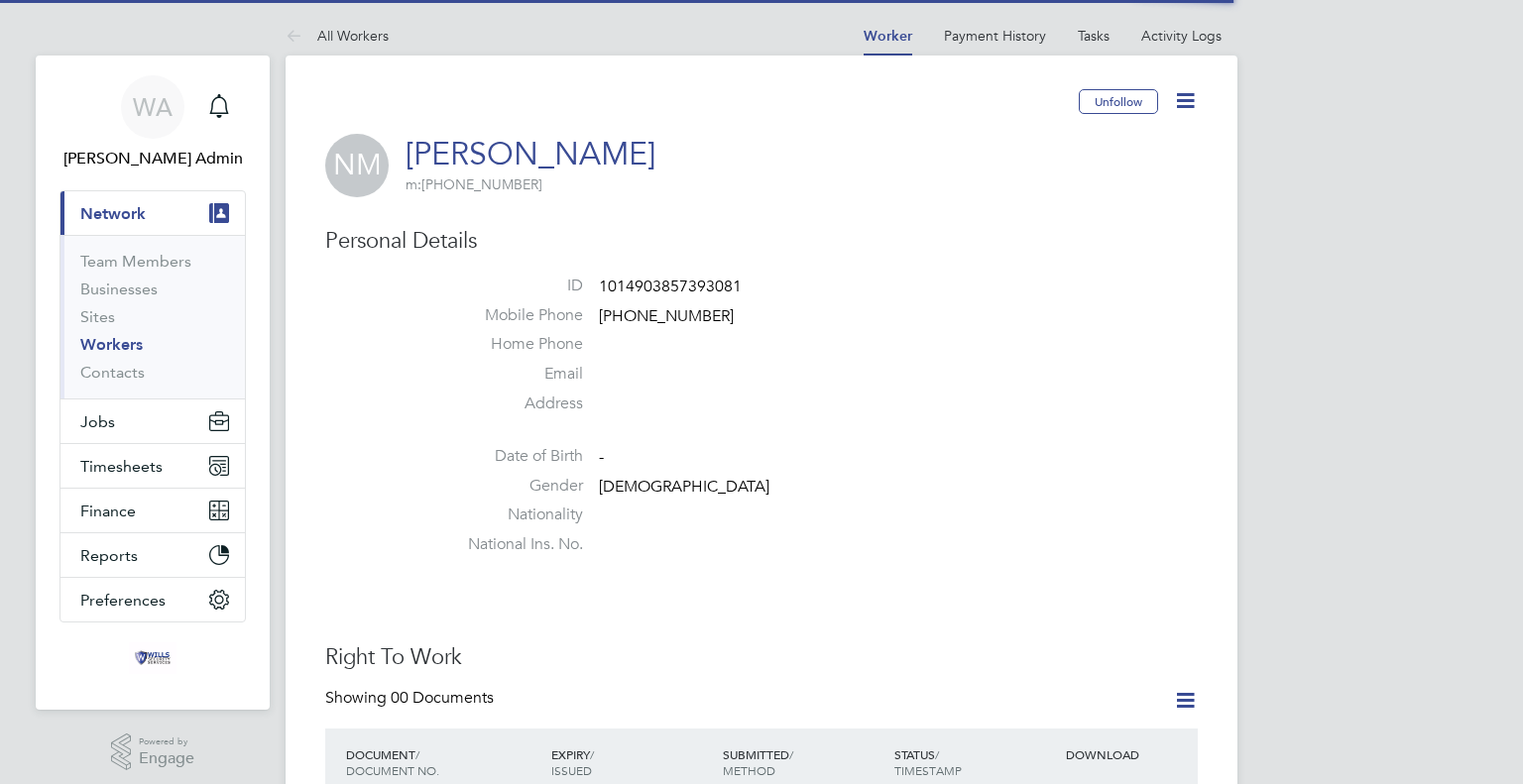 scroll, scrollTop: 0, scrollLeft: 0, axis: both 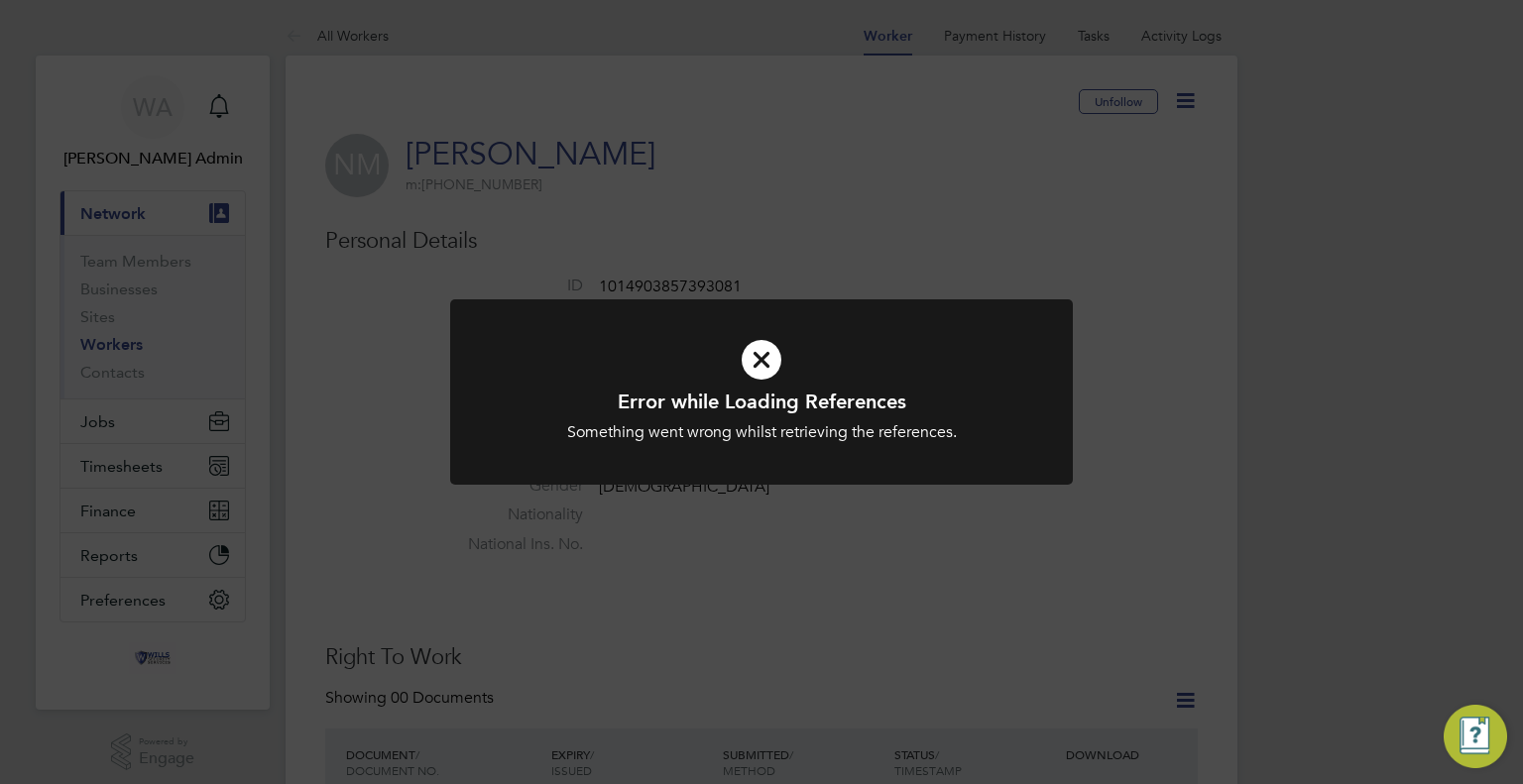click at bounding box center (762, 360) 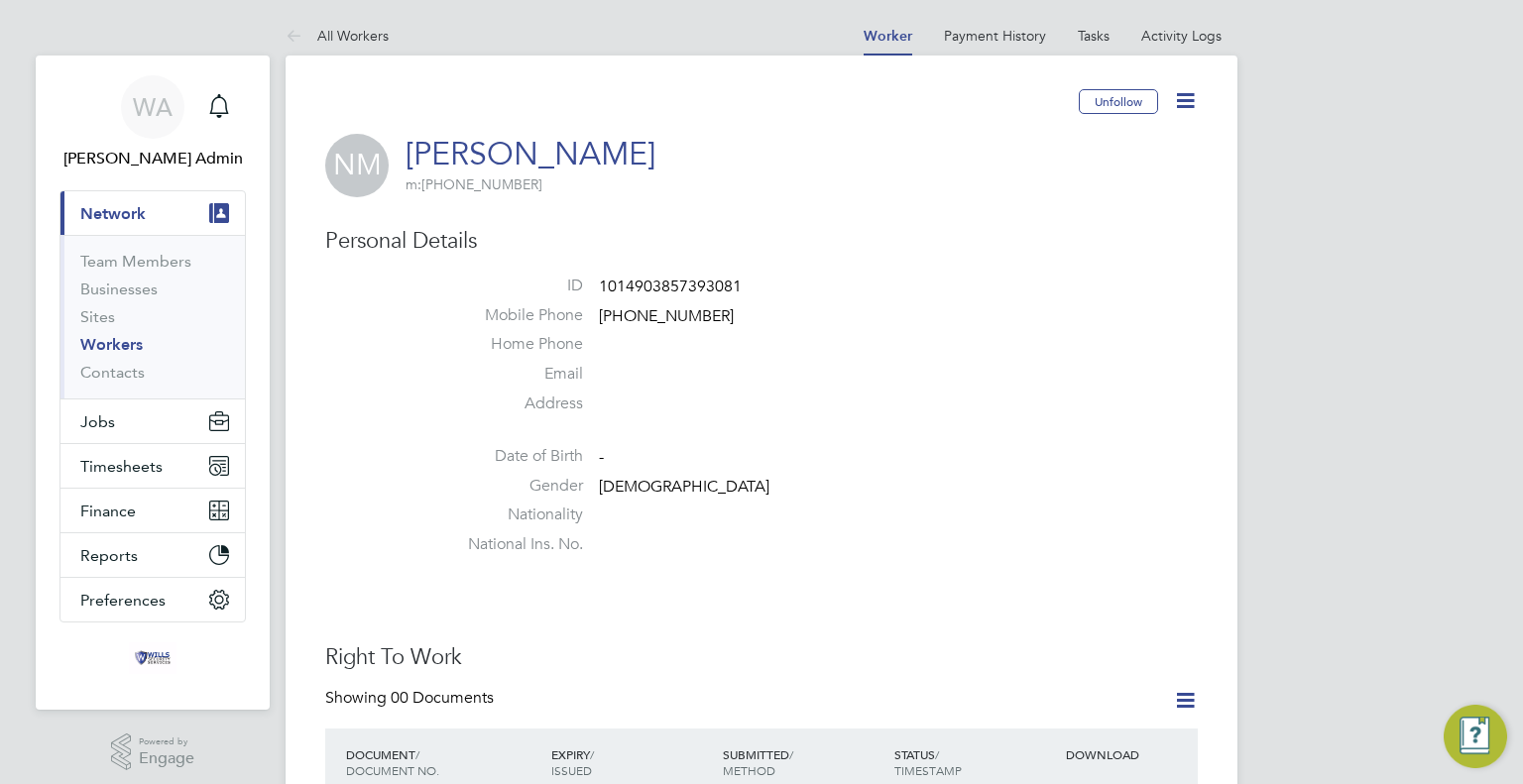 click on "Unfollow NM Nouman Mushtaq     m:  +447412488599   Personal Details ID     1014903857393081 Mobile Phone   +447412488599 Home Phone   Email   Address Date of Birth   - Gender   Male Nationality   National Ins. No.   Right To Work Showing   00 Documents DOCUMENT  / DOCUMENT NO. EXPIRY  / ISSUED SUBMITTED  / METHOD STATUS  / TIMESTAMP DOWNLOAD This worker needs to supply evidence for their Right To Work. Compliance Documents Showing   00 Documents DOCUMENT  / DOC. SETTINGS EXPIRY  / ISSUED SUBMITTED  / METHOD STATUS  / TIMESTAMP ACCESS This worker does not need to supply additional documents.  Create New Document Engagement Type Engagement Type PAYE Direct / PAYE Start Date 12 Dec 2024 End Date - Status Current Industry   Security & Safety Payment Details P45 Certificate   Don't know Tax Code   0T Week 1 / Month 1       Yes, it applies Bank Details Bank Name   - Account Name - Sort Code   - Account No   - Account Reference   - Comments  (0) WA You  say: Attachments are not supported Post" 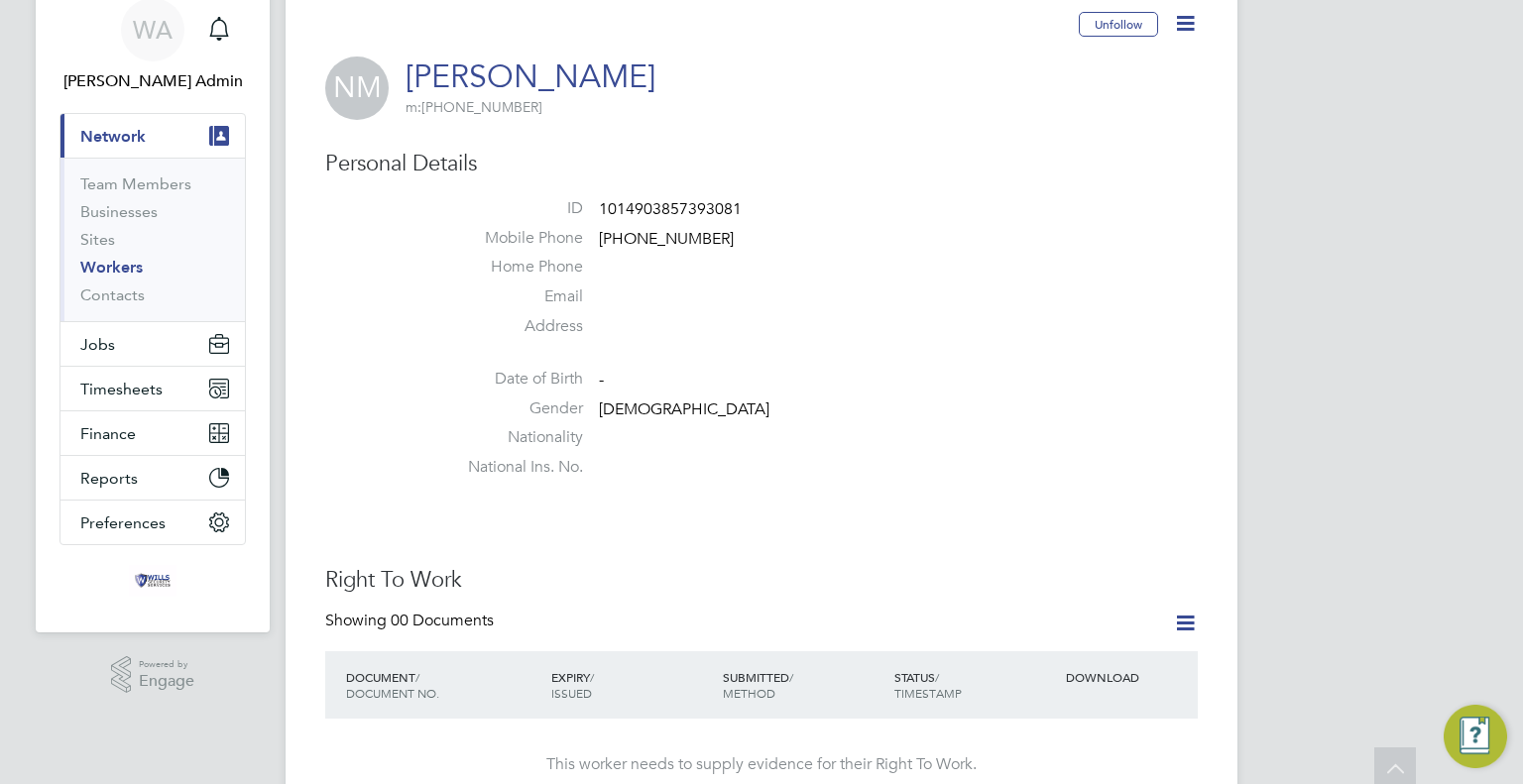 scroll, scrollTop: 0, scrollLeft: 0, axis: both 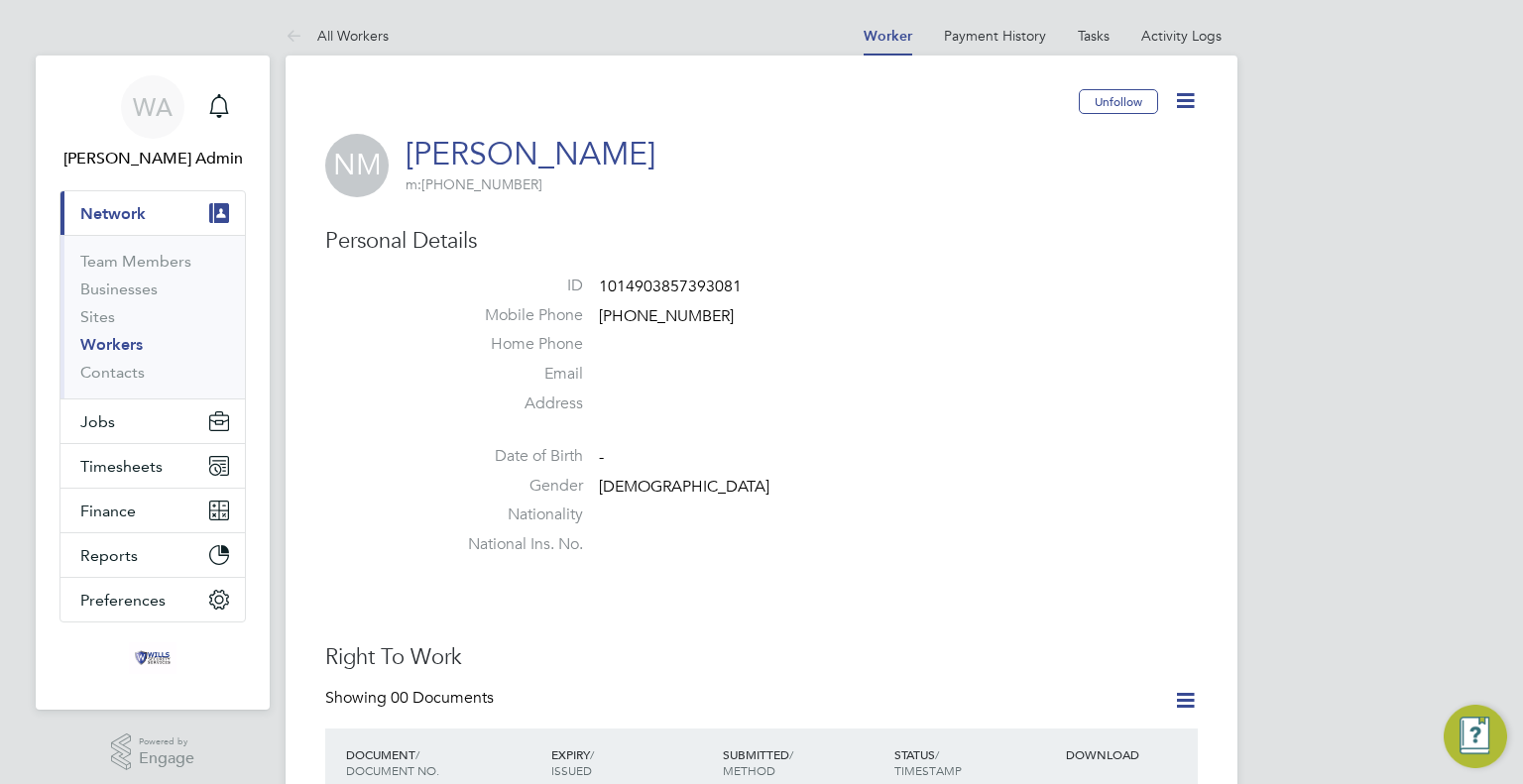 click on "Unfollow NM Nouman Mushtaq     m:  +447412488599   Personal Details ID     1014903857393081 Mobile Phone   +447412488599 Home Phone   Email   Address Date of Birth   - Gender   Male Nationality   National Ins. No.   Right To Work Showing   00 Documents DOCUMENT  / DOCUMENT NO. EXPIRY  / ISSUED SUBMITTED  / METHOD STATUS  / TIMESTAMP DOWNLOAD This worker needs to supply evidence for their Right To Work. Compliance Documents Showing   00 Documents DOCUMENT  / DOC. SETTINGS EXPIRY  / ISSUED SUBMITTED  / METHOD STATUS  / TIMESTAMP ACCESS This worker does not need to supply additional documents.  Create New Document Engagement Type Engagement Type PAYE Direct / PAYE Start Date 12 Dec 2024 End Date - Status Current Industry   Security & Safety Payment Details P45 Certificate   Don't know Tax Code   0T Week 1 / Month 1       Yes, it applies Bank Details Bank Name   - Account Name - Sort Code   - Account No   - Account Reference   - Comments  (0) WA You  say: Attachments are not supported Post" 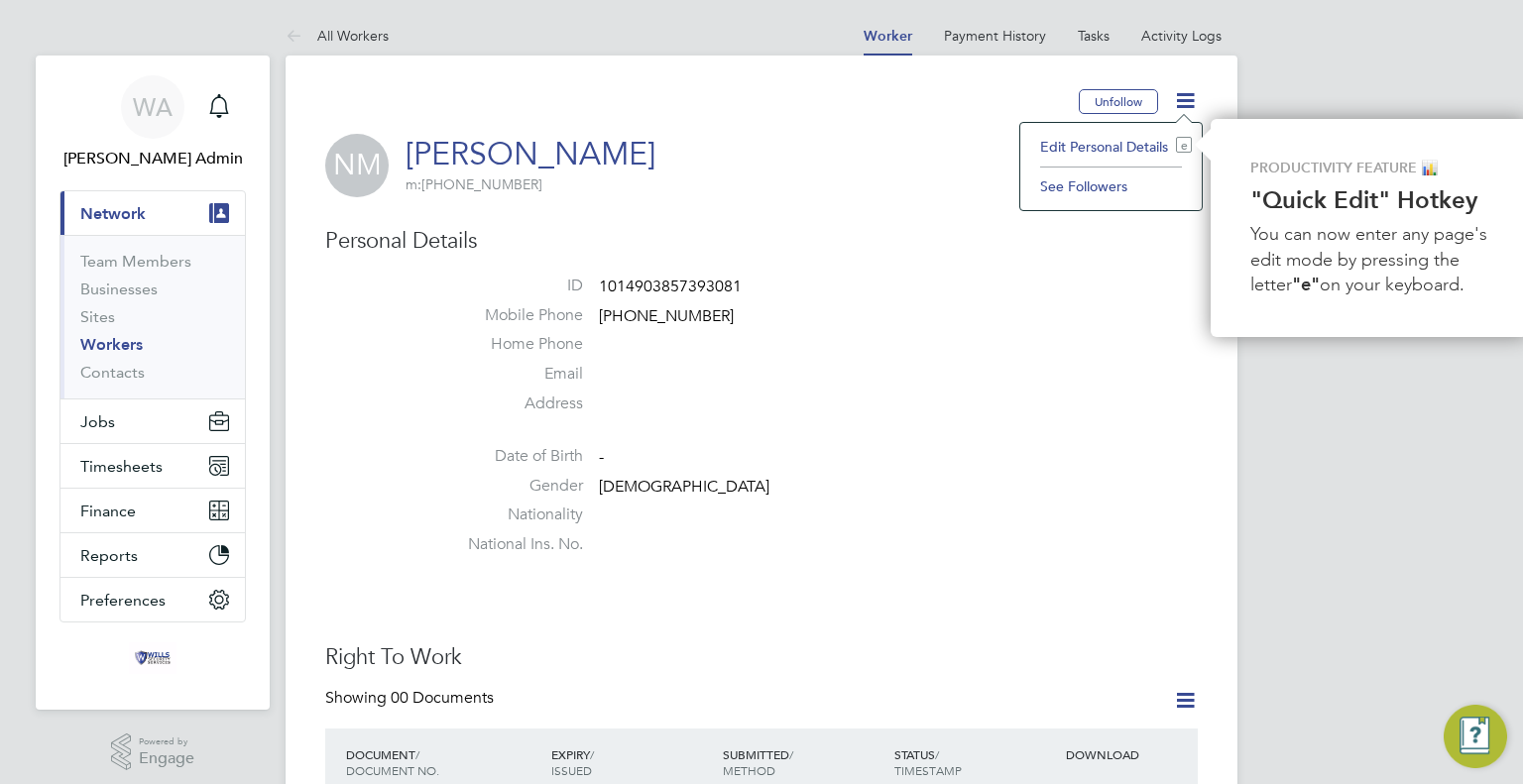 scroll, scrollTop: 0, scrollLeft: 4, axis: horizontal 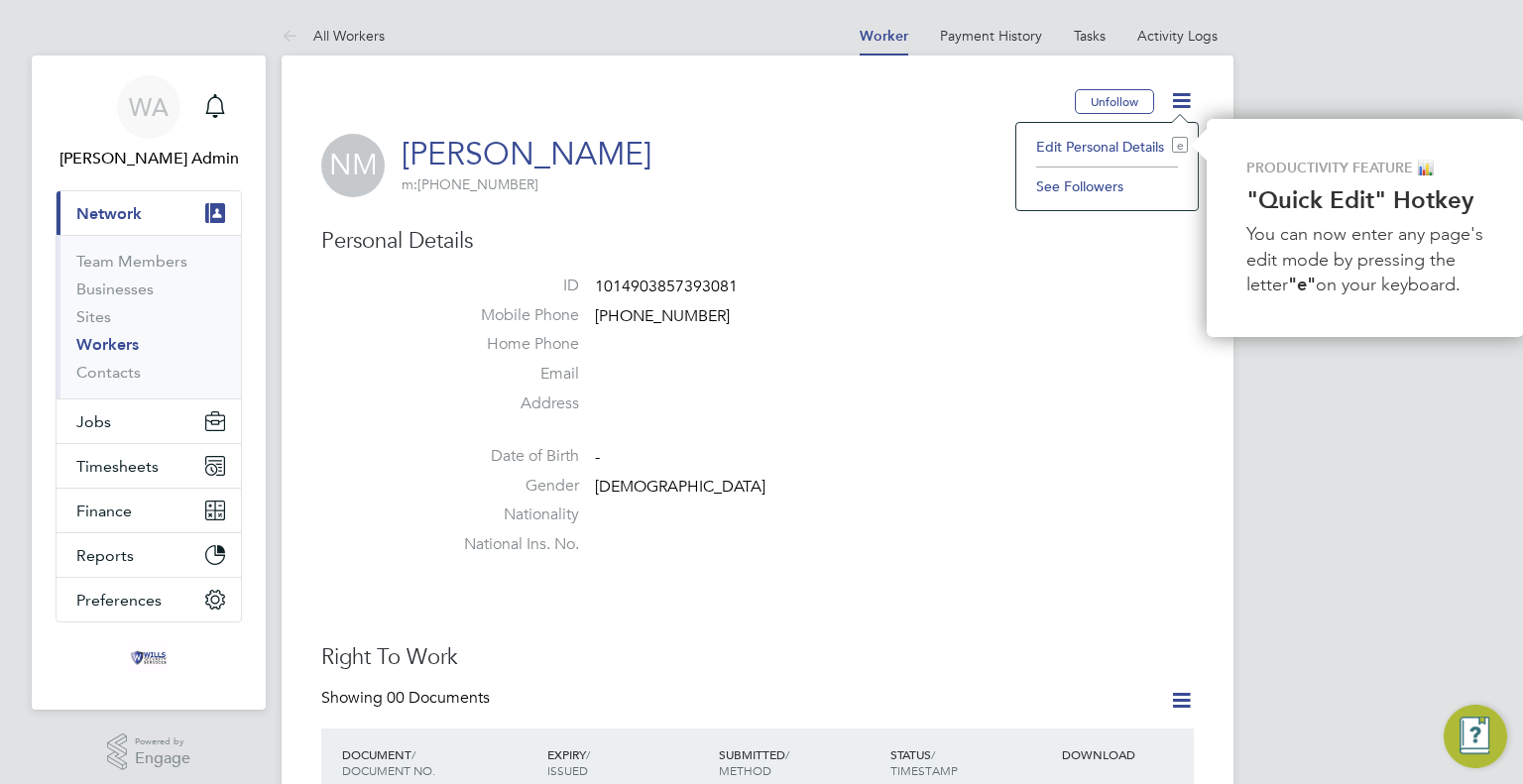 click on "NM Nouman Mushtaq     m:  +447412488599" 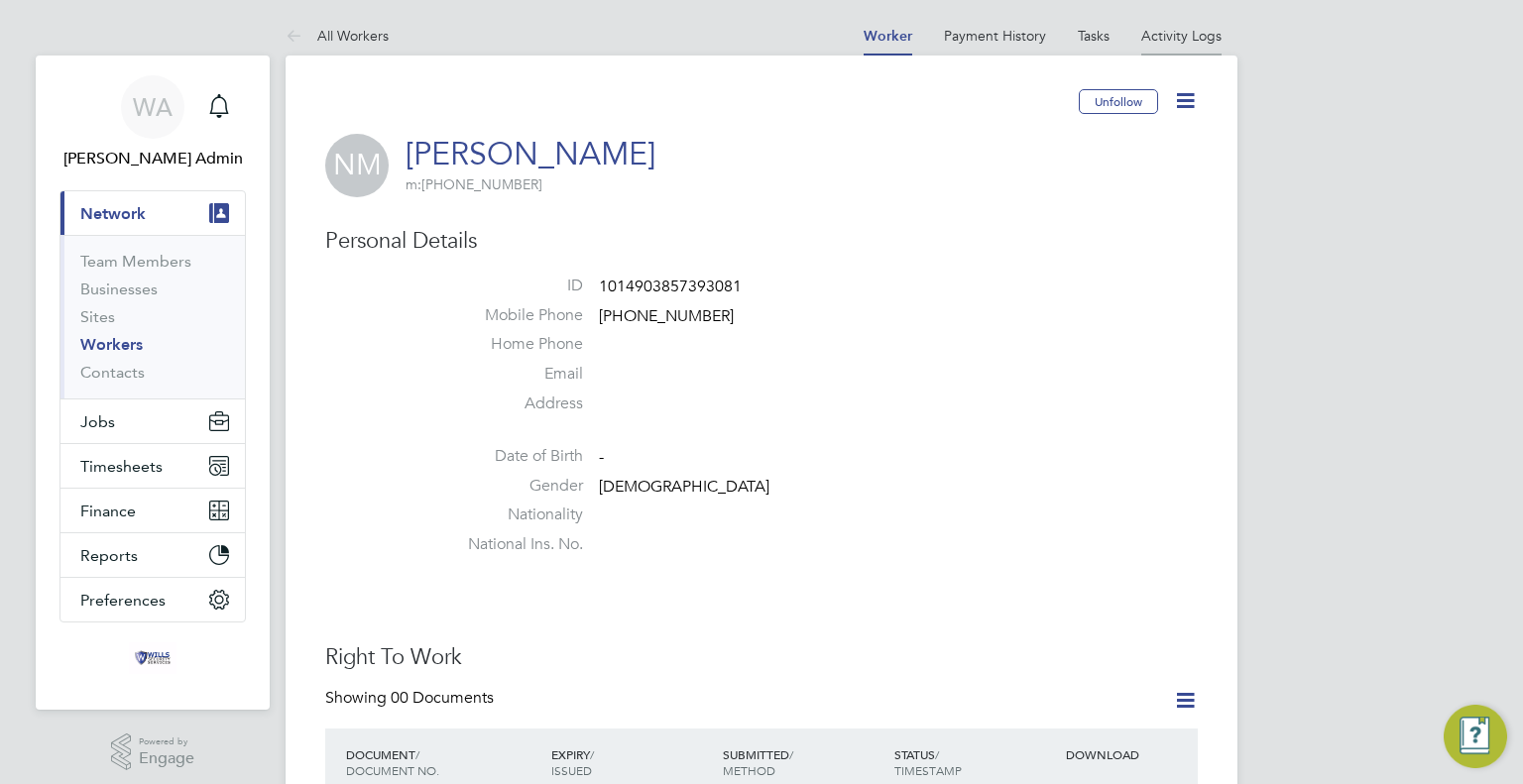 scroll, scrollTop: 0, scrollLeft: 0, axis: both 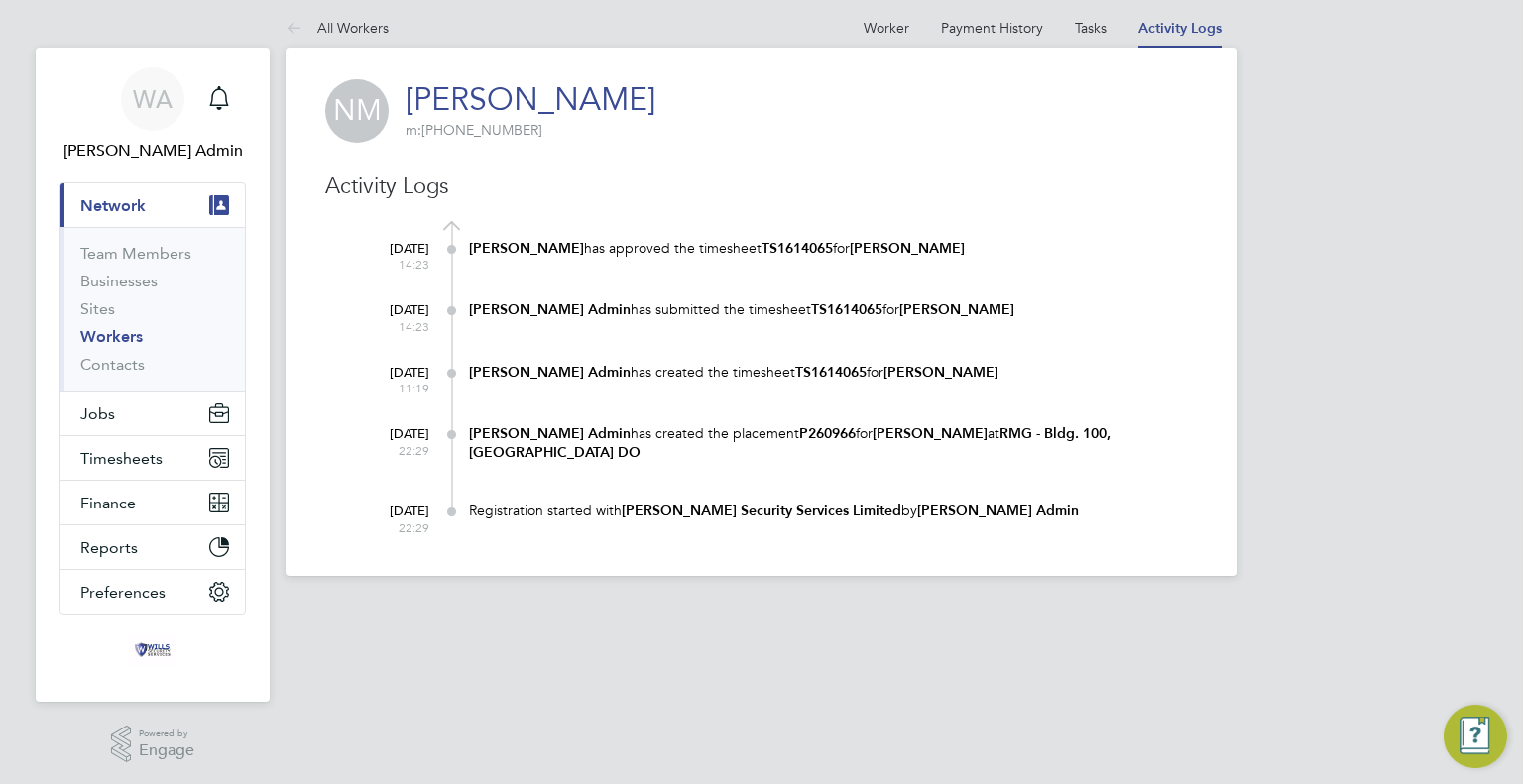 click on "WA   Wills Admin   Notifications
Applications:   Current page:   Network
Team Members   Businesses   Sites   Workers   Contacts   Jobs
Positions   Vacancies   Placements   Timesheets
Timesheets   Expenses   Finance
Invoices & Credit Notes   Statements   Payments   Reports
Margin Report   CIS Reports   Report Downloads   Preferences
My Business   Doc. Requirements   Notifications   VMS Configurations   Activity Logs
.st0{fill:#C0C1C2;}
Powered by Engage All Workers Worker   Payment History   Tasks   Activity Logs   Worker Payment History Tasks Activity Logs All Workers NM Nouman Mushtaq     m:  +447412488599   Activity Logs 18 Dec 2024 14:23 Duncan Wheelhouse  has approved the timesheet  TS1614065  for  Nouman Mushtaq 14:23" at bounding box center [762, 299] 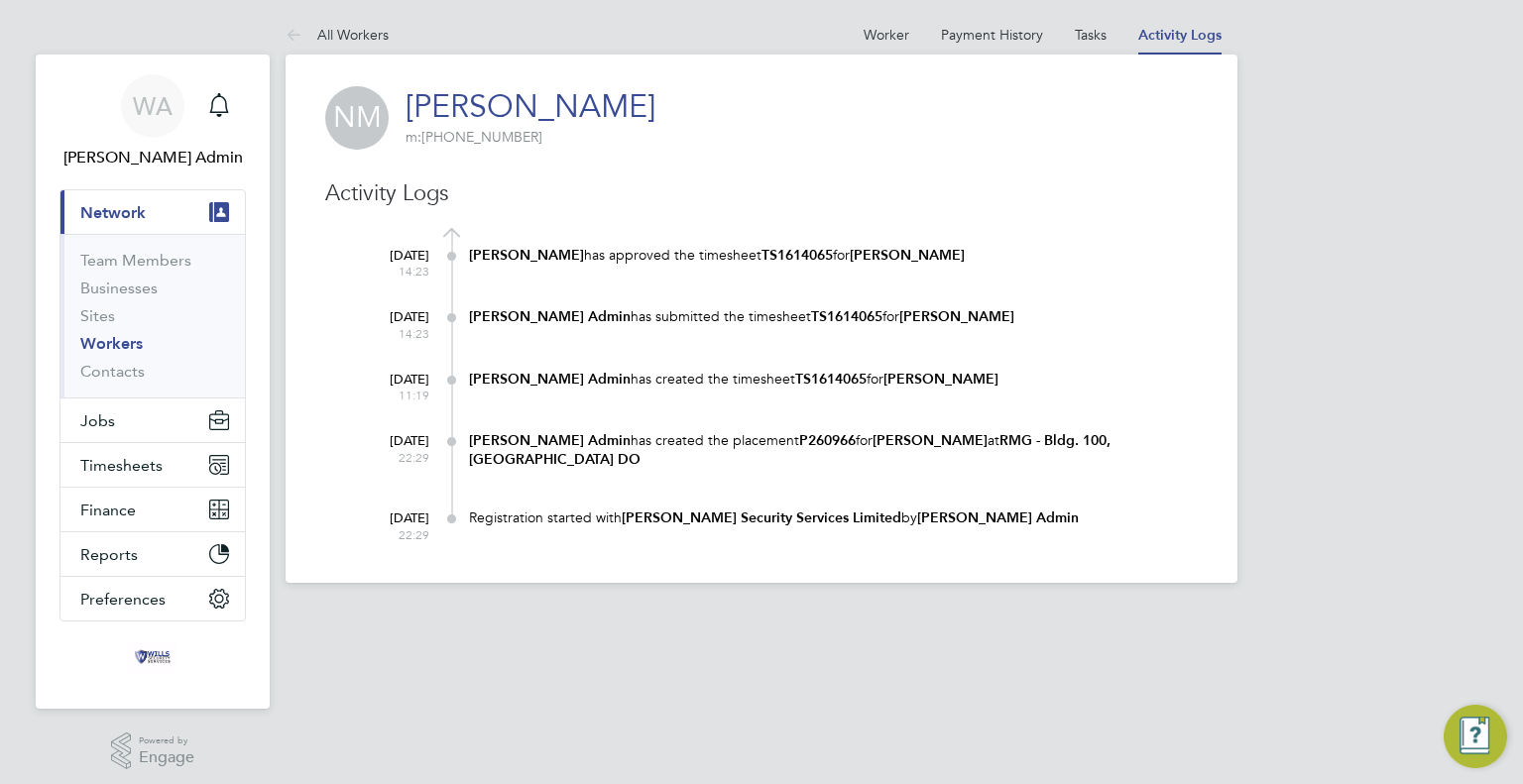 scroll, scrollTop: 0, scrollLeft: 0, axis: both 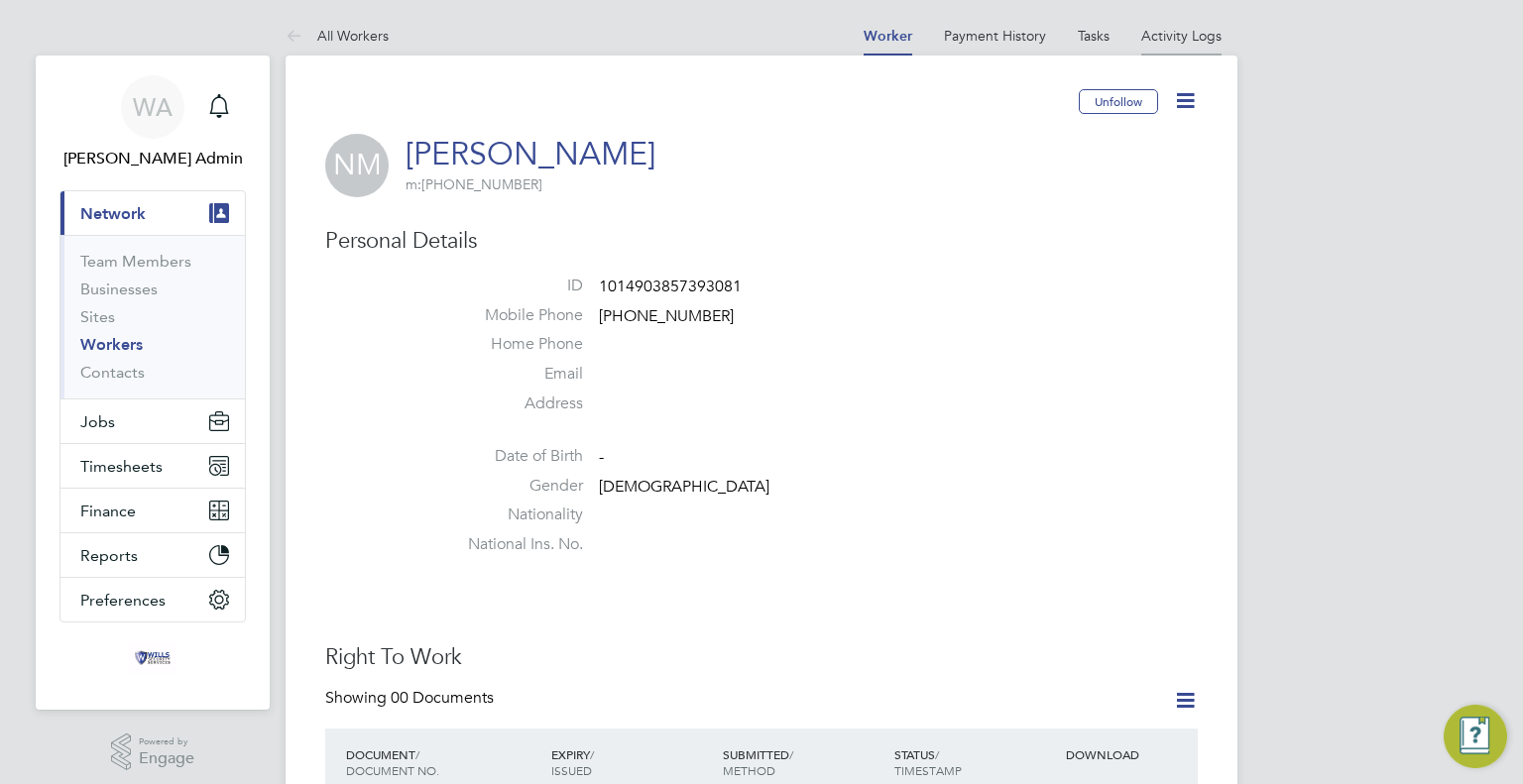 click on "Activity Logs" at bounding box center (1181, 36) 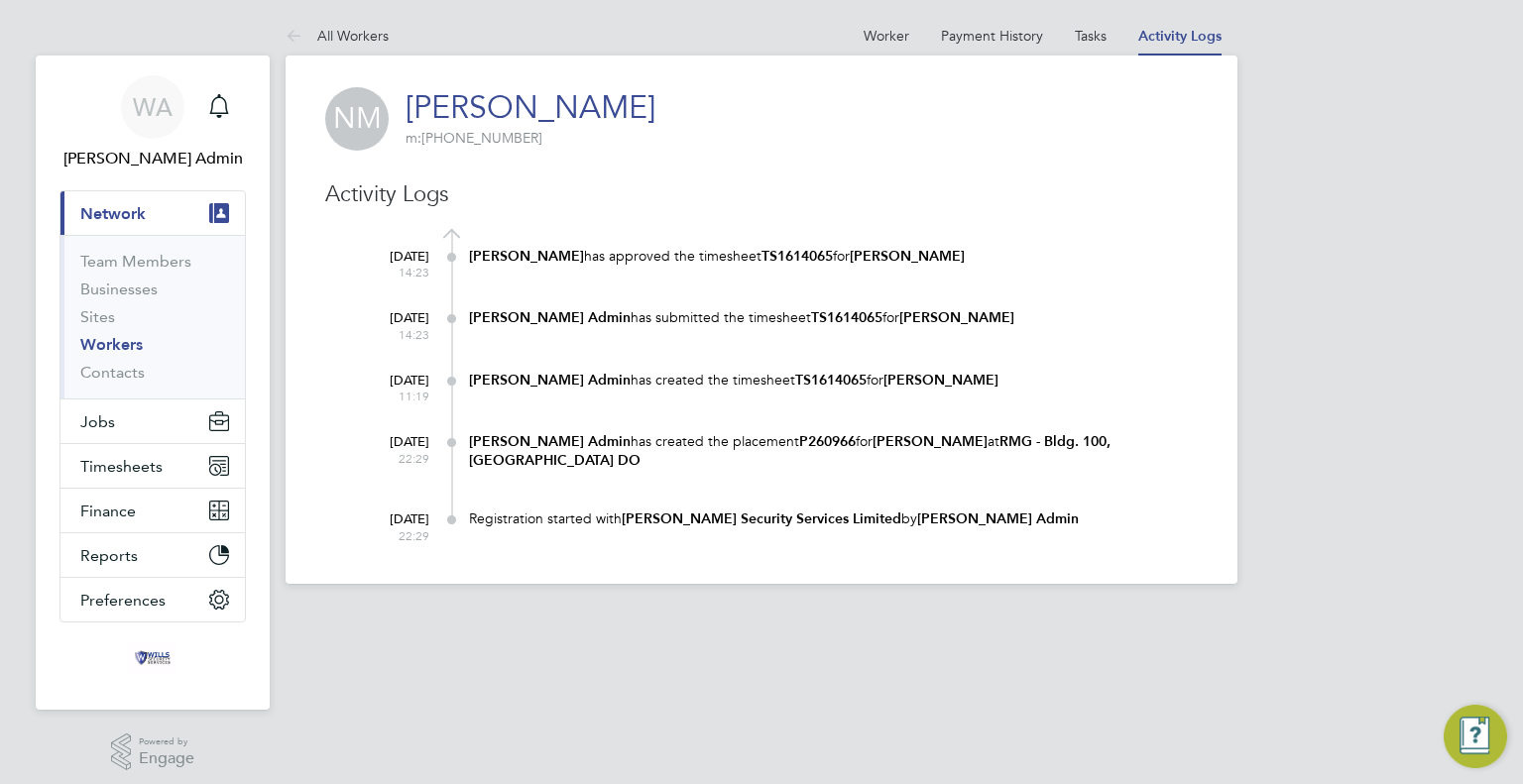 scroll, scrollTop: 8, scrollLeft: 0, axis: vertical 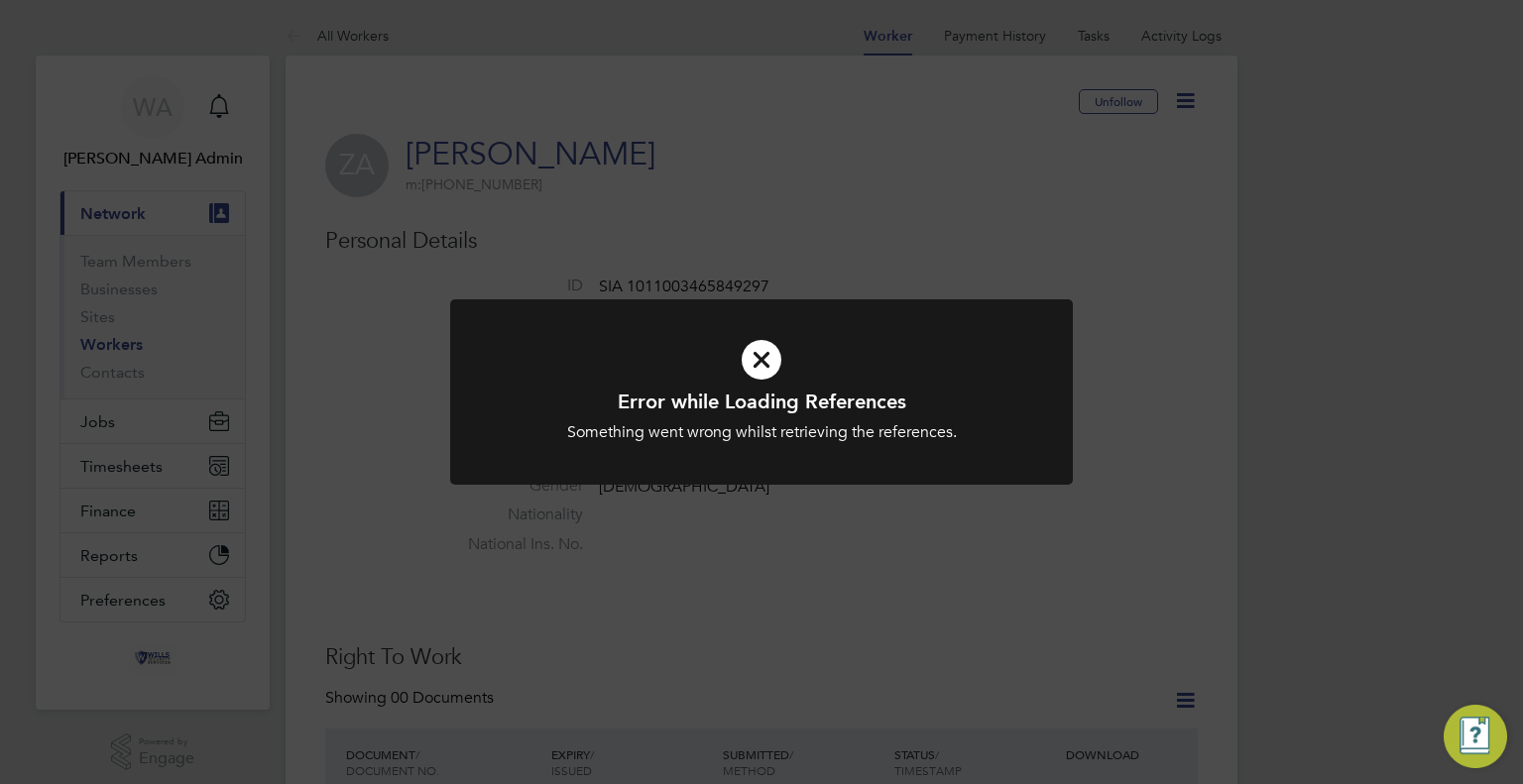 click at bounding box center (762, 360) 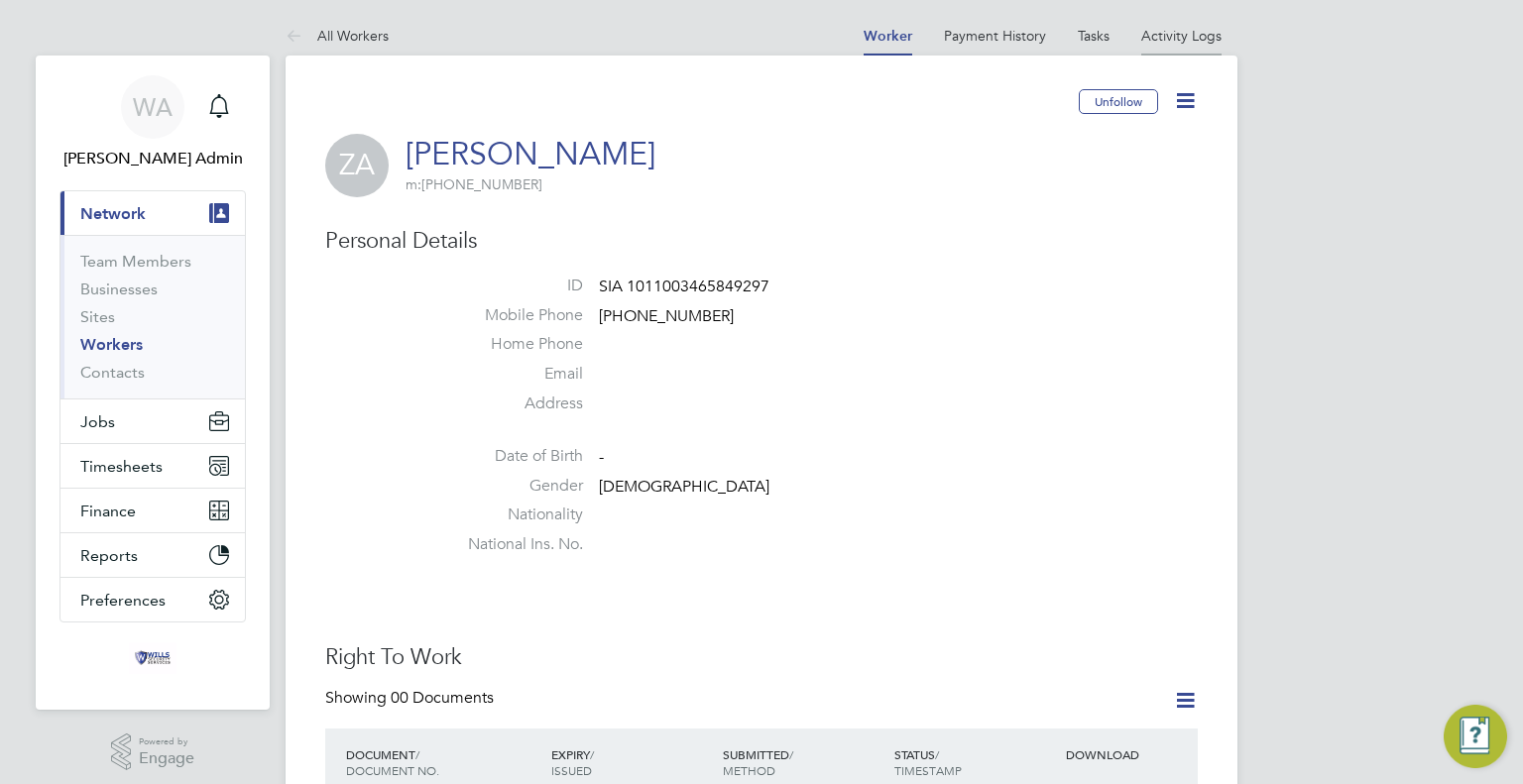 click on "Activity Logs" at bounding box center [1181, 36] 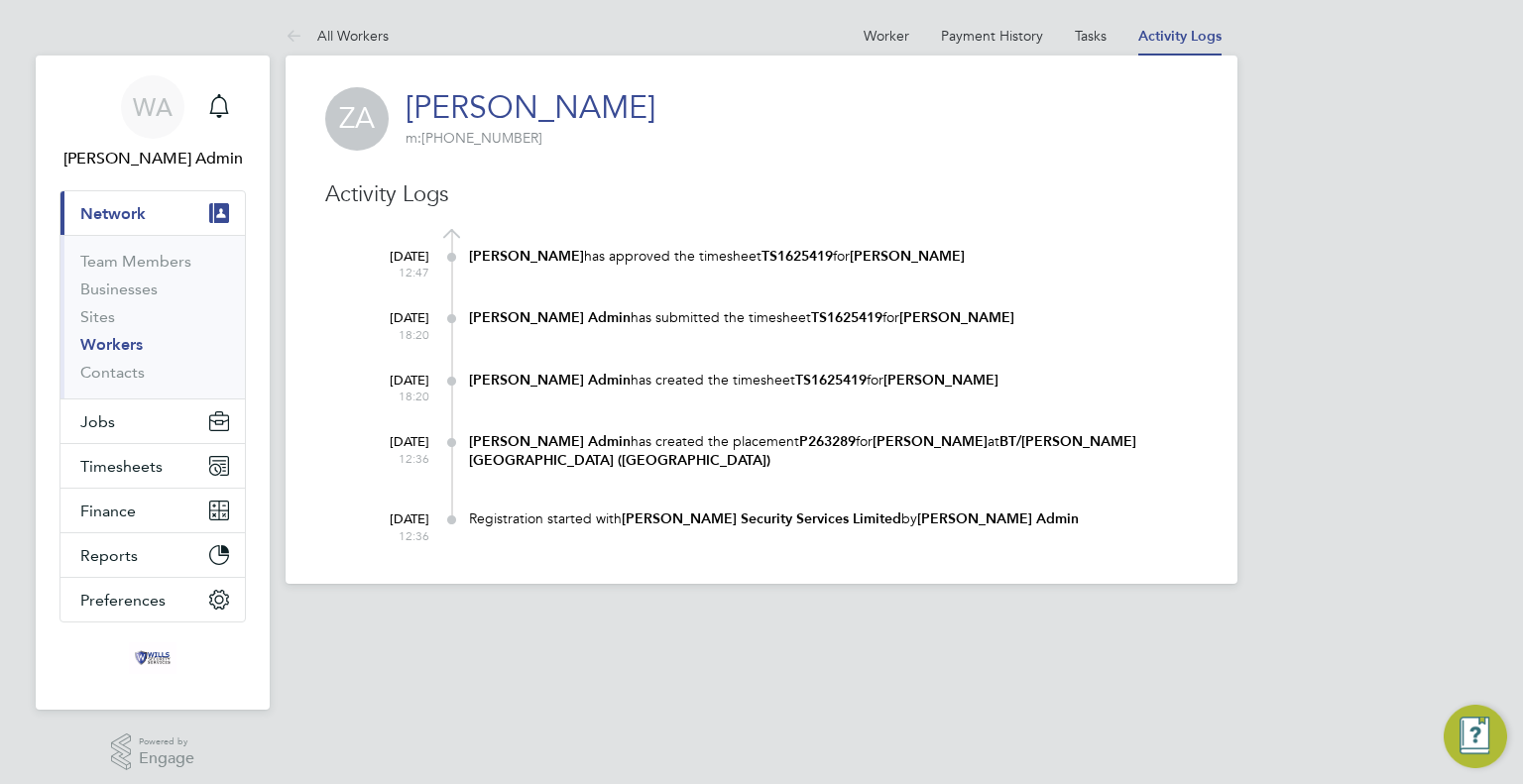 click on "ZA [PERSON_NAME]     m:  [PHONE_NUMBER]" 